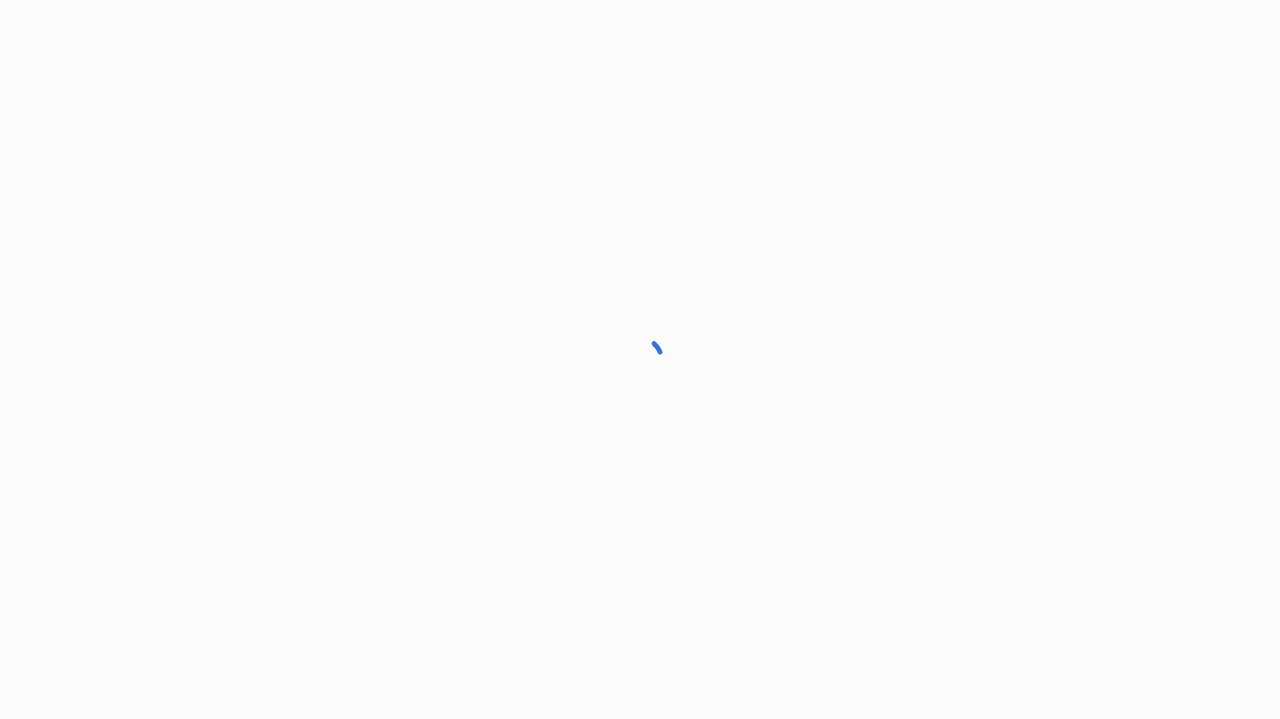 scroll, scrollTop: 0, scrollLeft: 0, axis: both 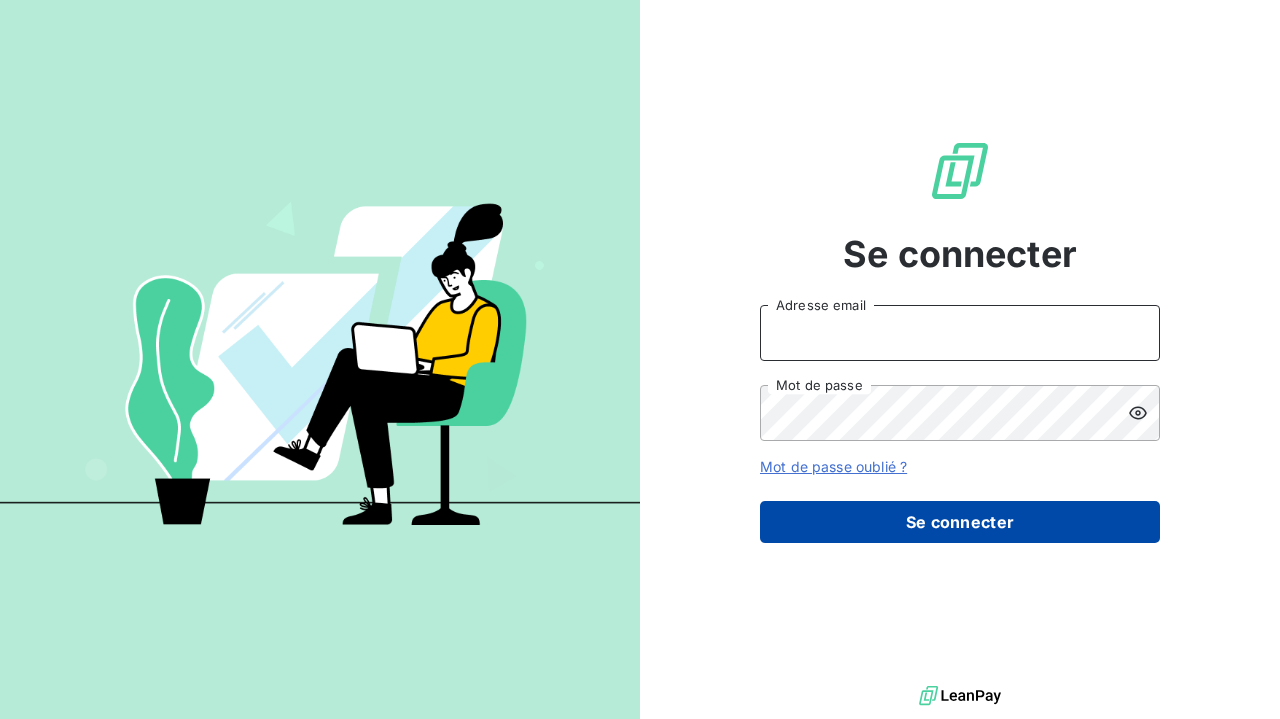 type on "hilal@entrepreneurs.com" 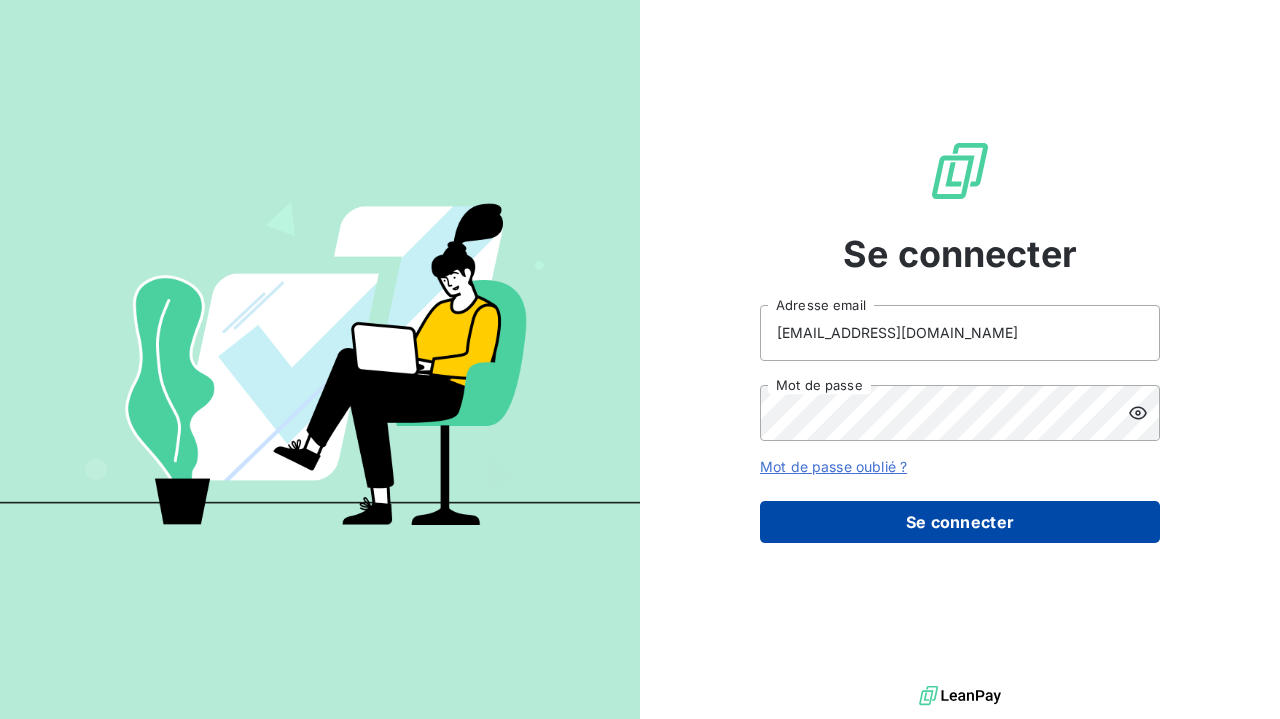 click on "Se connecter" at bounding box center (960, 522) 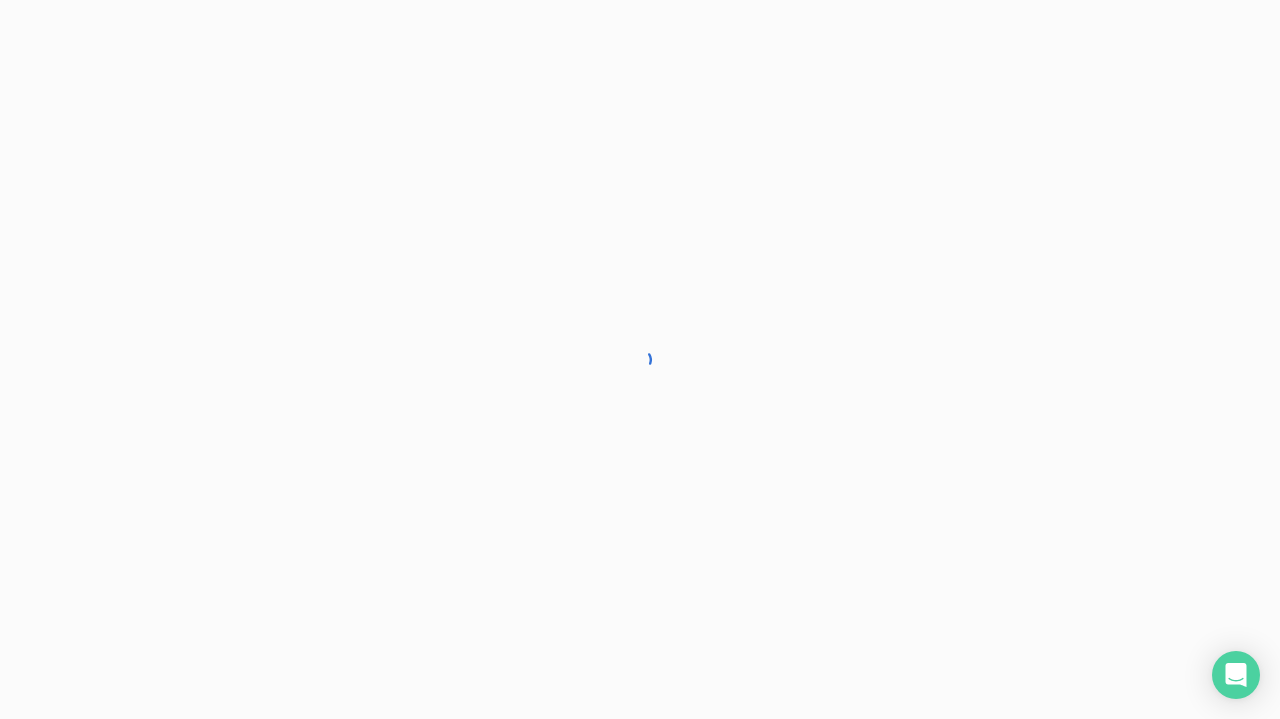 scroll, scrollTop: 0, scrollLeft: 0, axis: both 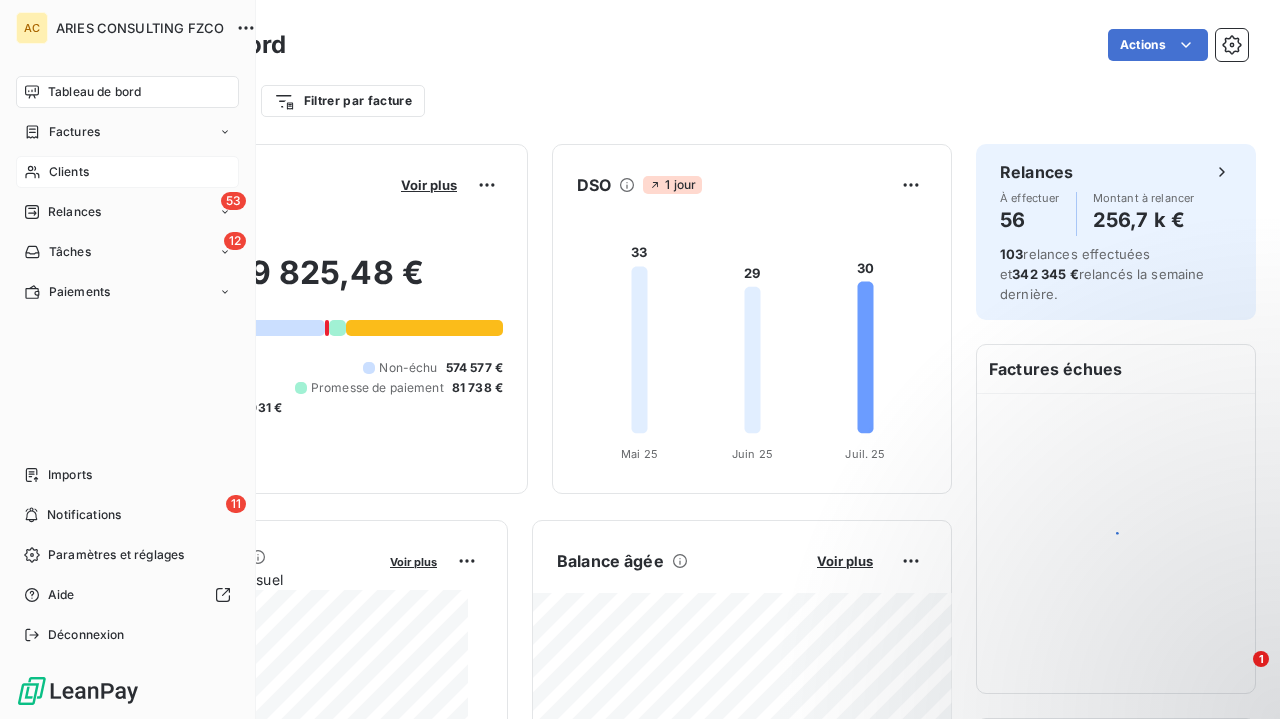 click on "Clients" at bounding box center (69, 172) 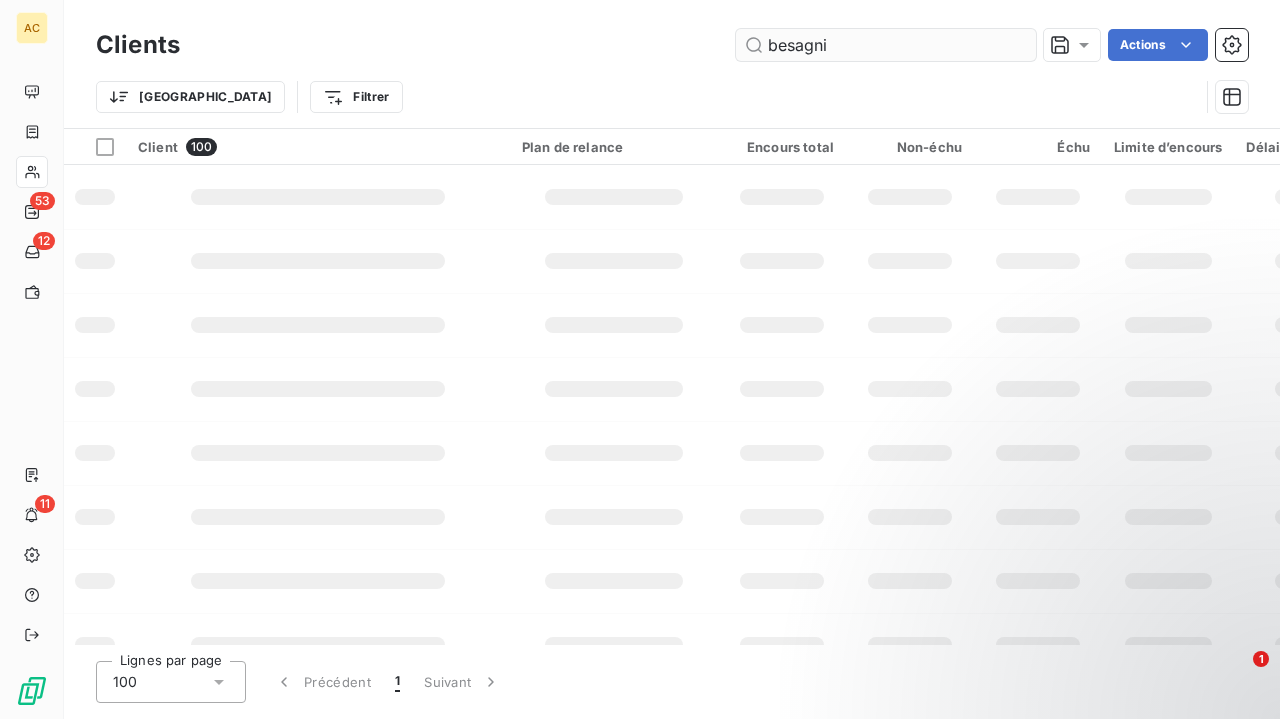 click on "besagni" at bounding box center [886, 45] 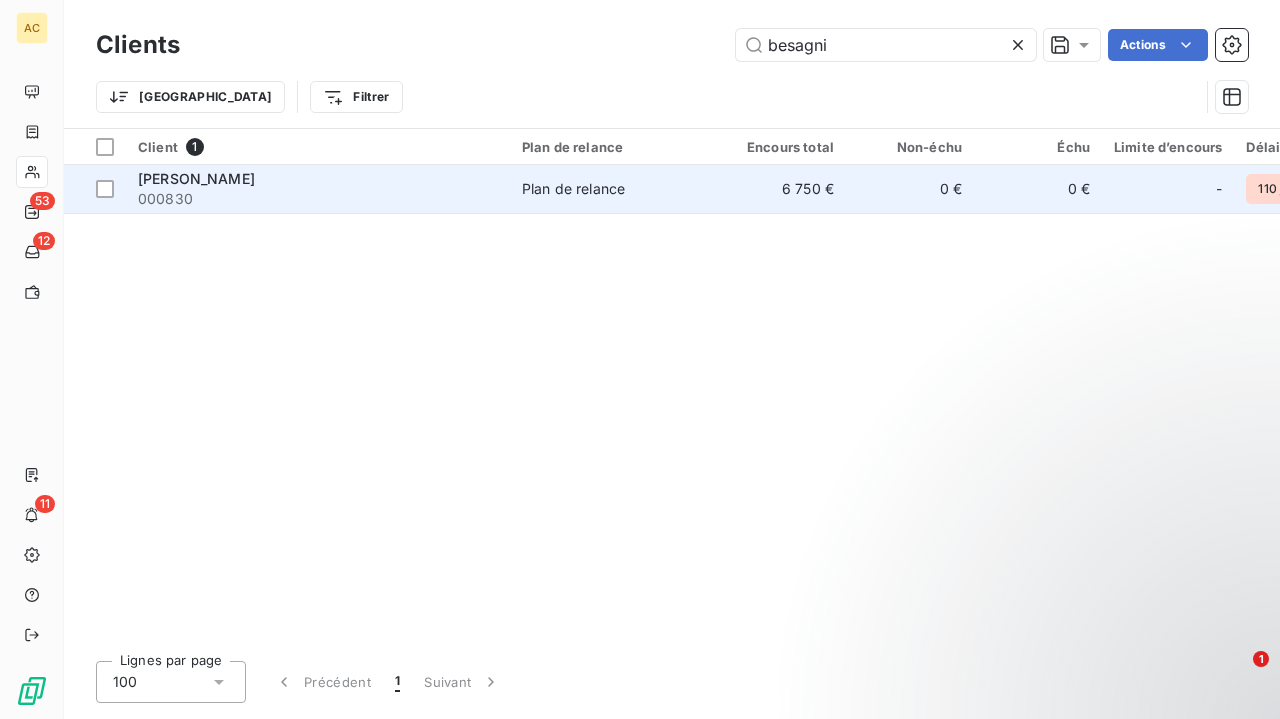 type on "besagni" 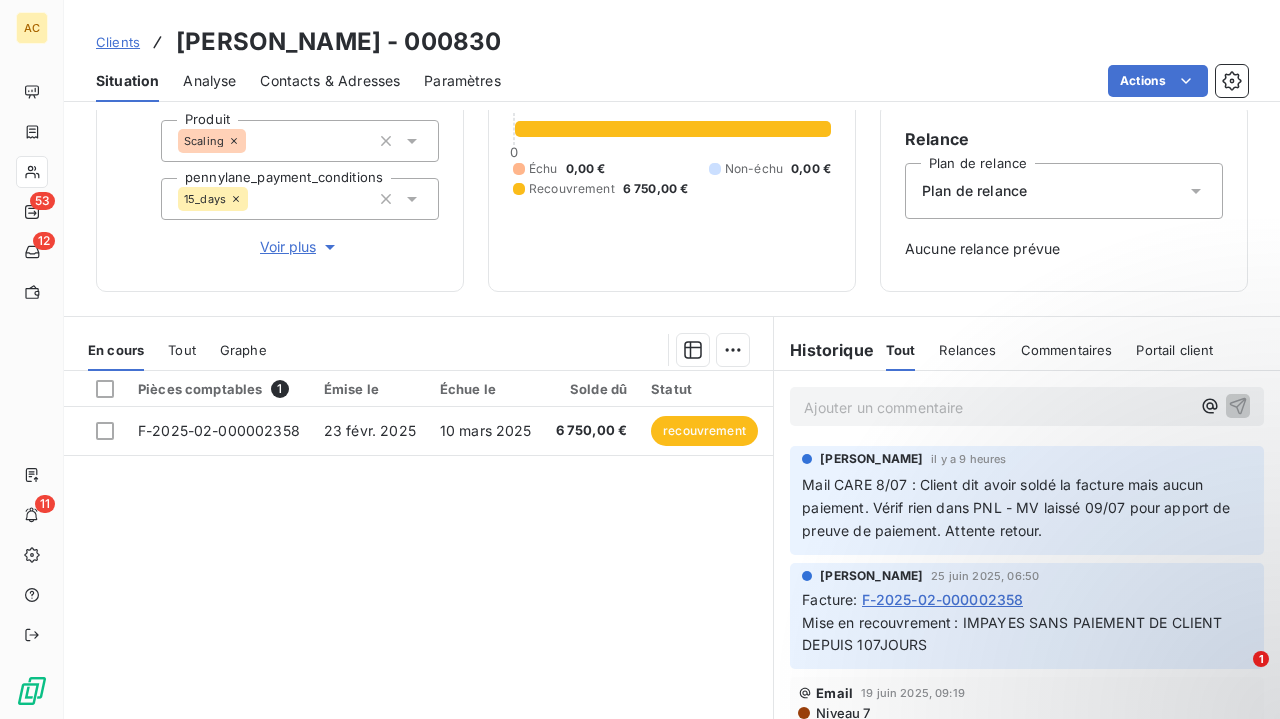 scroll, scrollTop: 281, scrollLeft: 0, axis: vertical 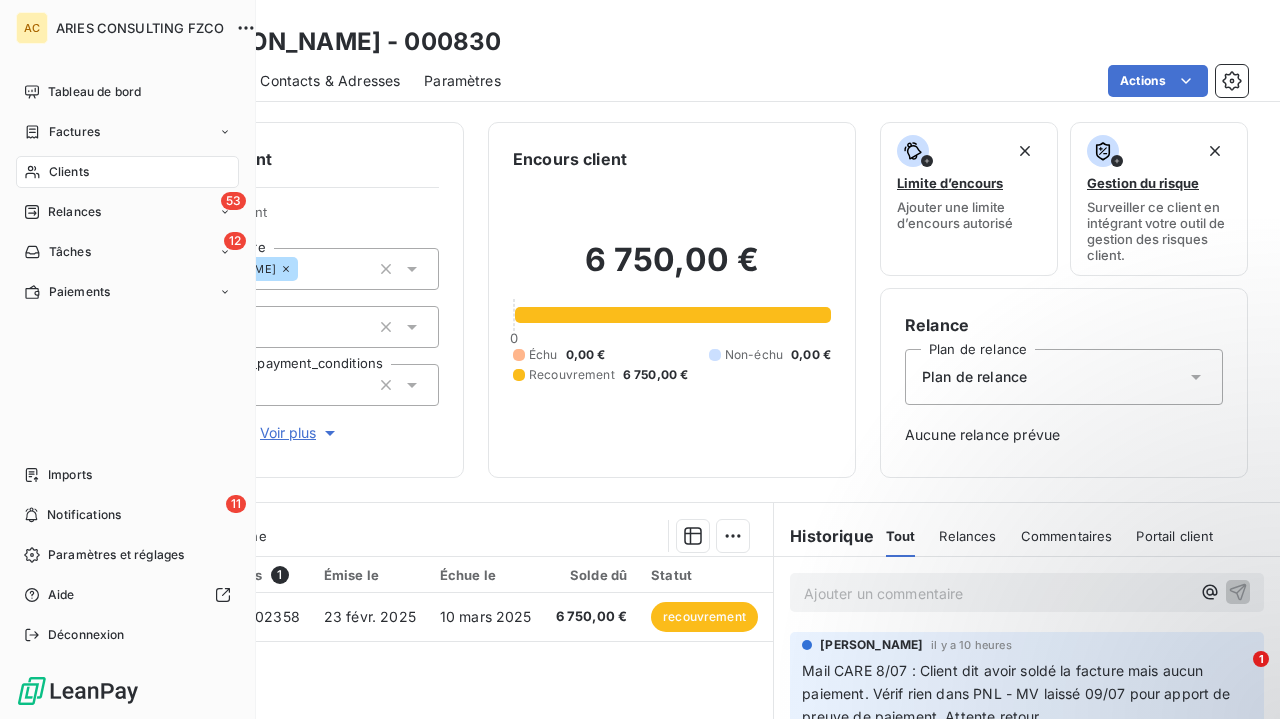 click on "Clients" at bounding box center (69, 172) 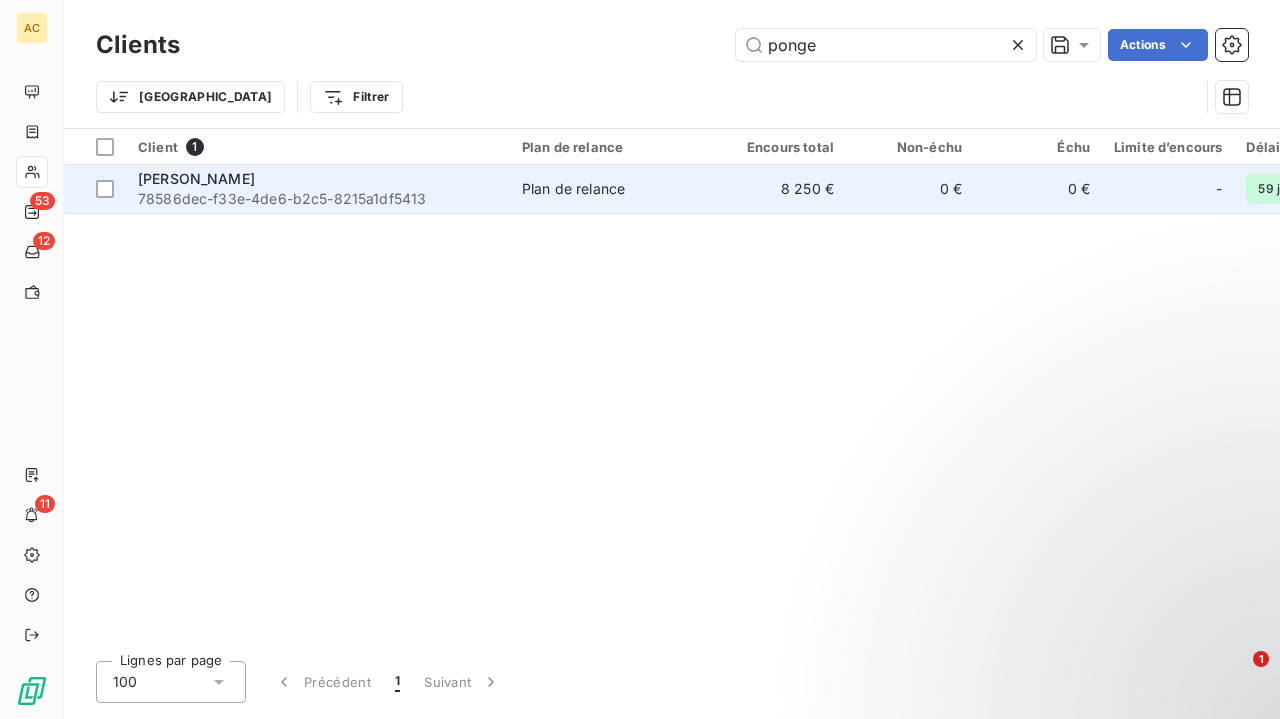 type on "ponge" 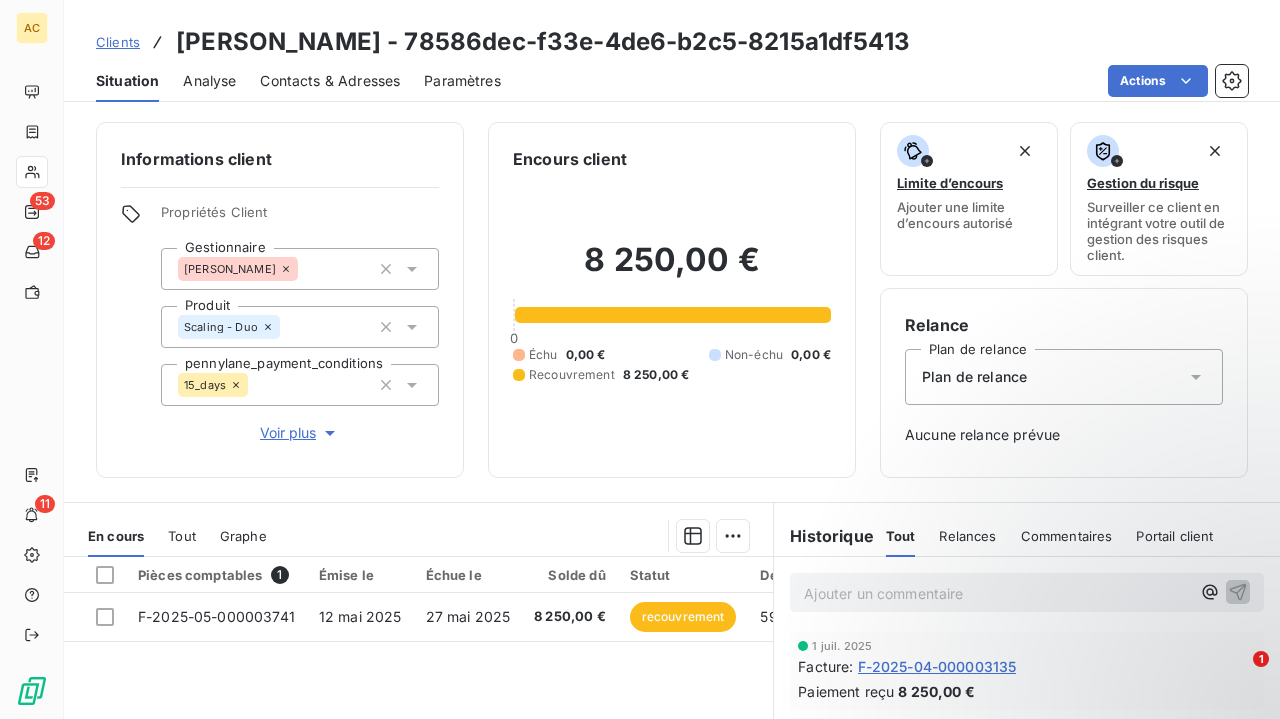 click 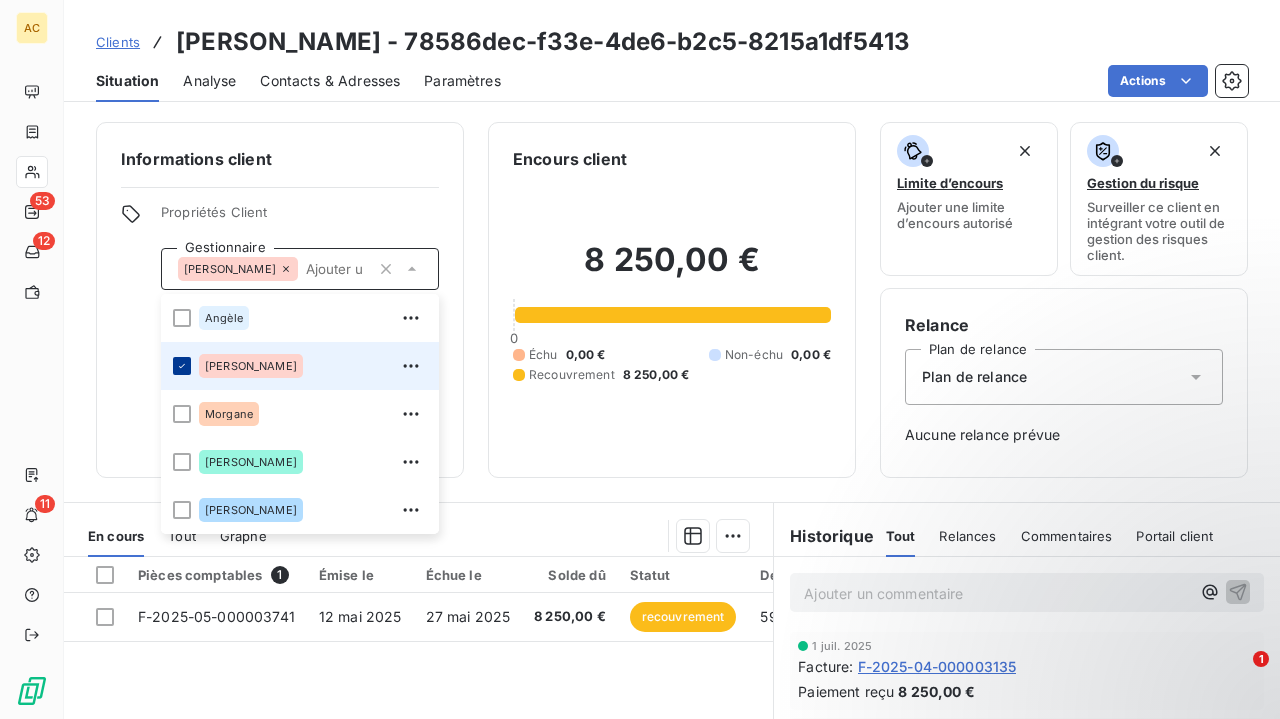 click at bounding box center (182, 366) 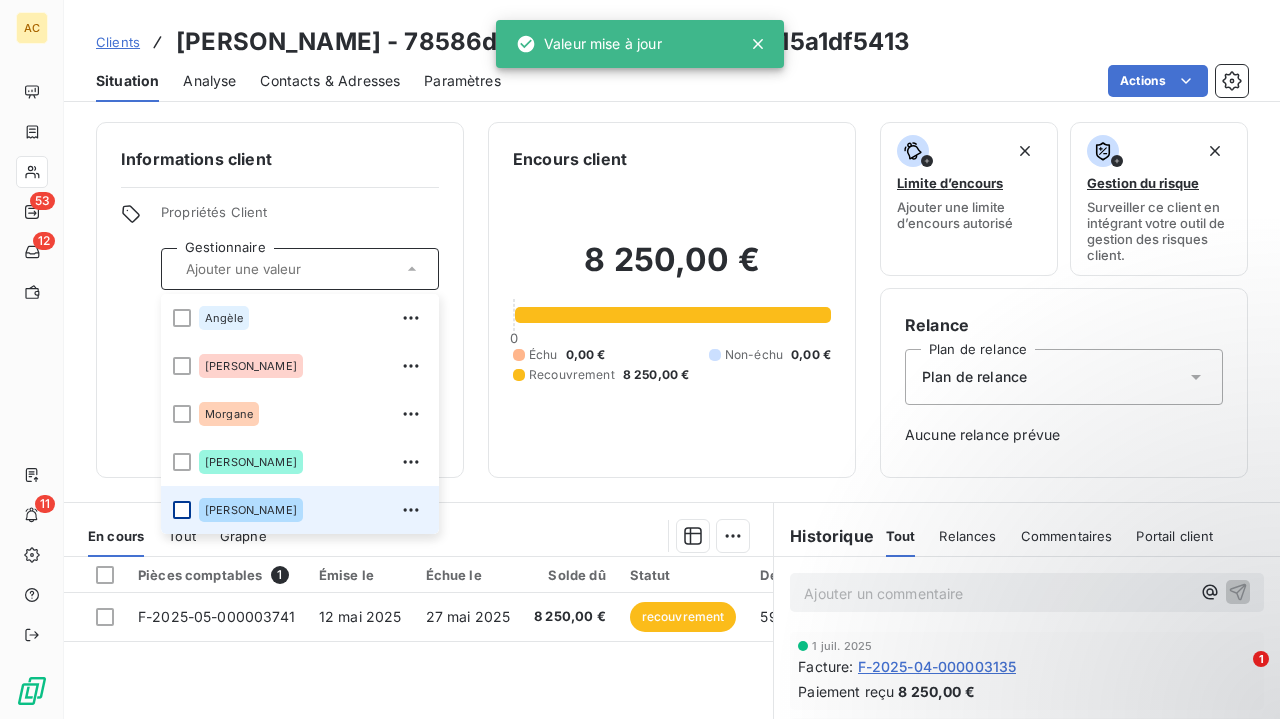 click at bounding box center (182, 510) 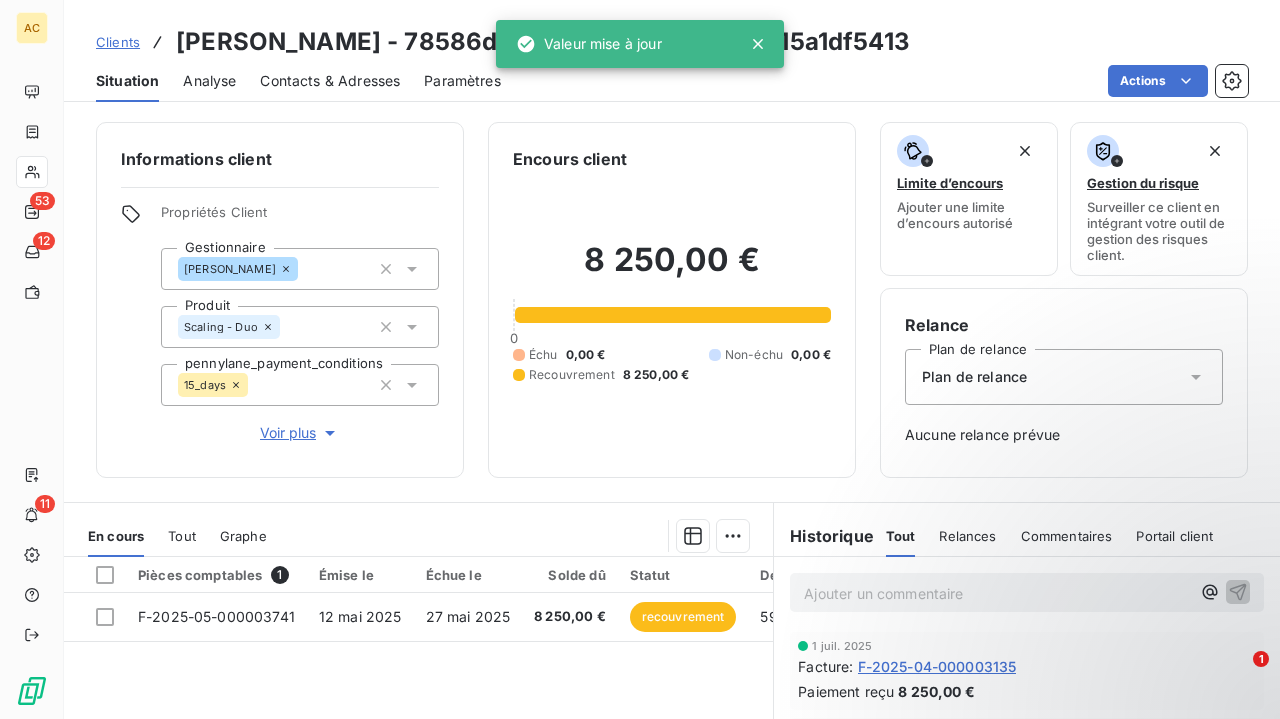 click on "8 250,00 € 0 Échu 0,00 € Non-échu 0,00 €   Recouvrement 8 250,00 €" at bounding box center (672, 312) 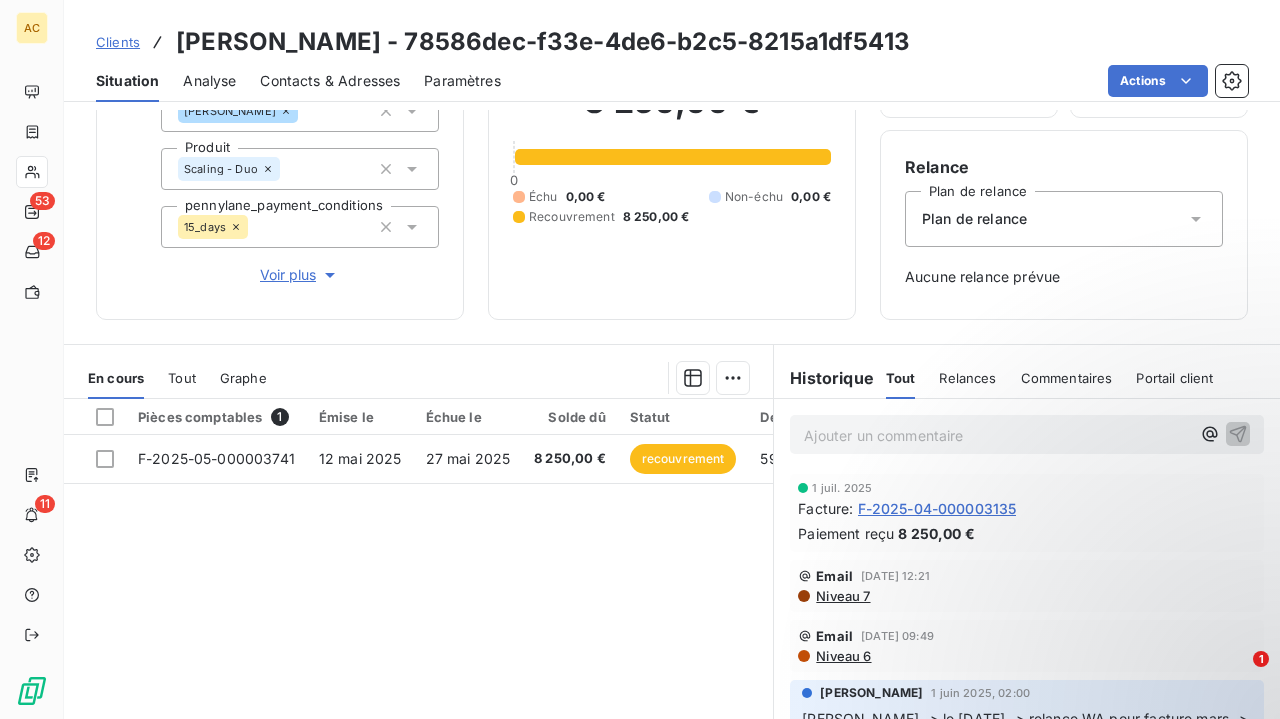 scroll, scrollTop: 162, scrollLeft: 0, axis: vertical 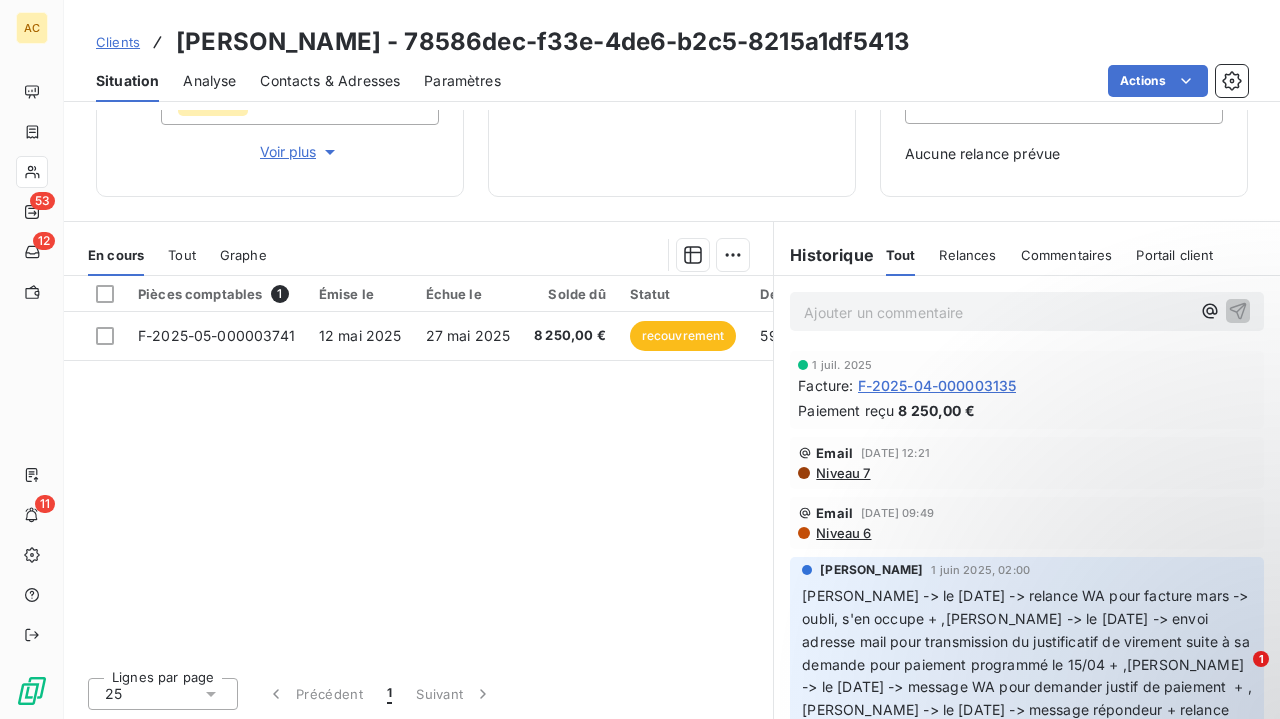 click on "Commentaires" at bounding box center (1067, 255) 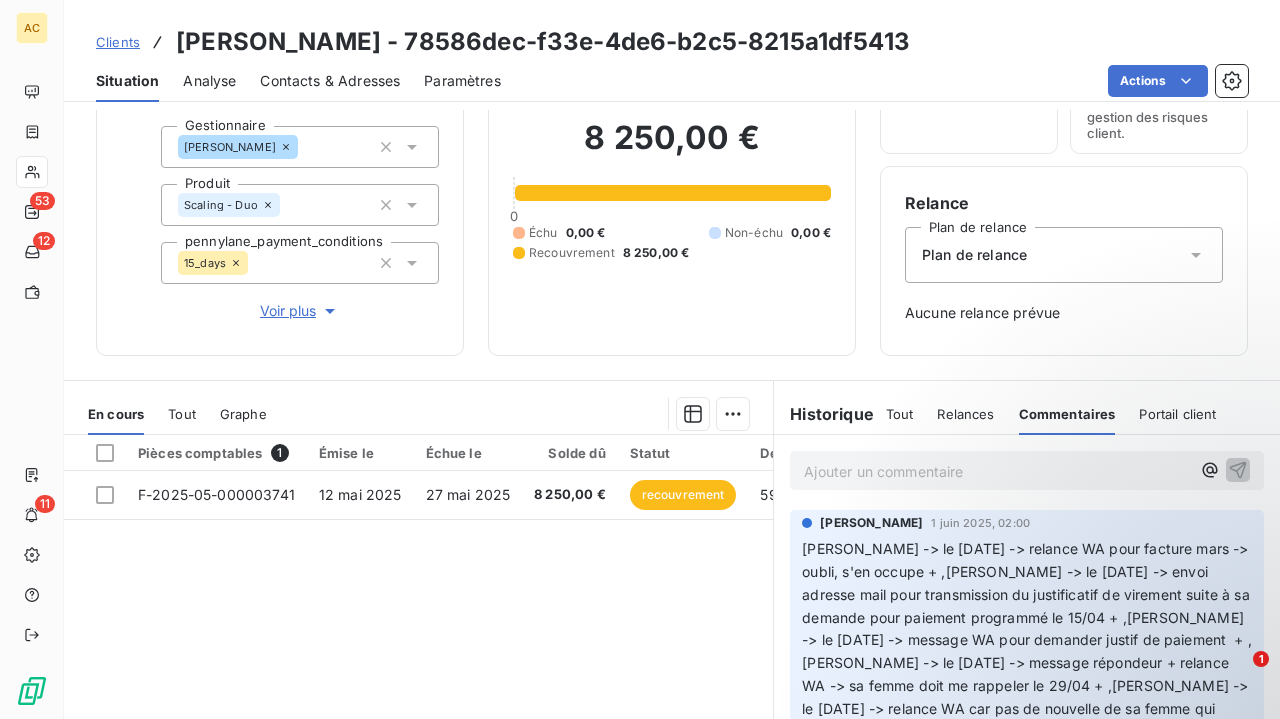 scroll, scrollTop: 281, scrollLeft: 0, axis: vertical 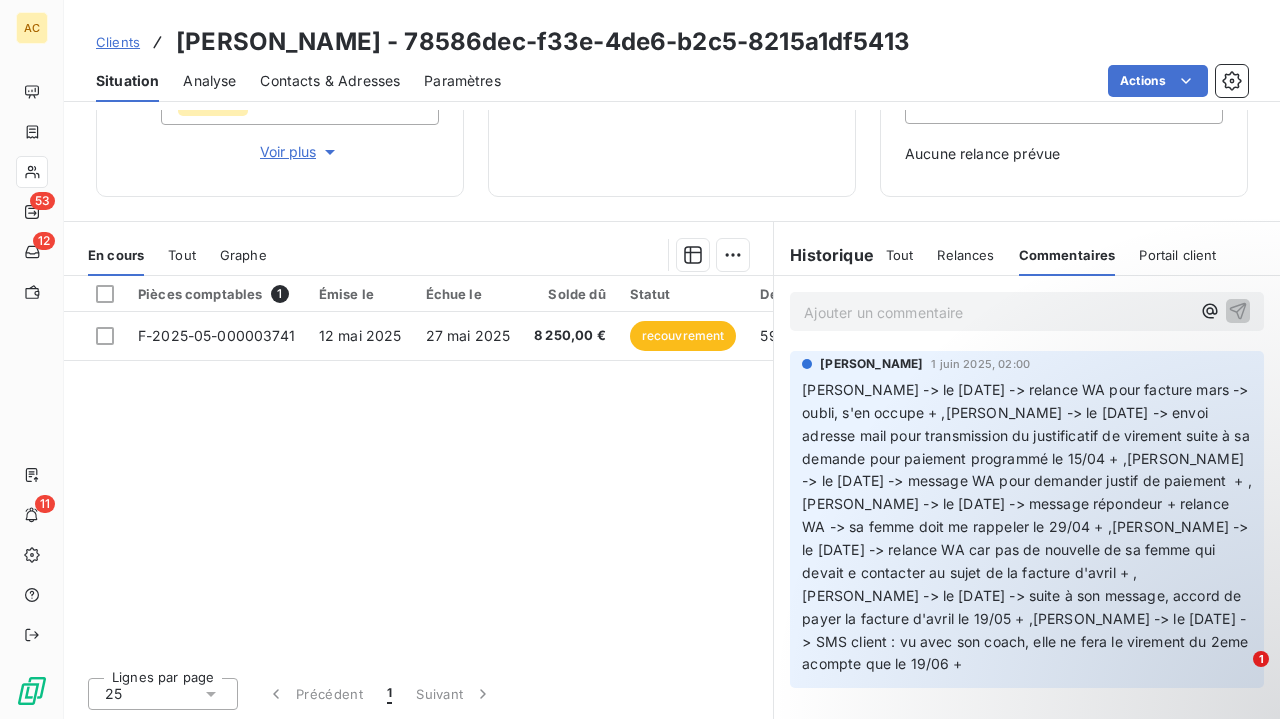 click on "Ajouter un commentaire ﻿" at bounding box center (997, 312) 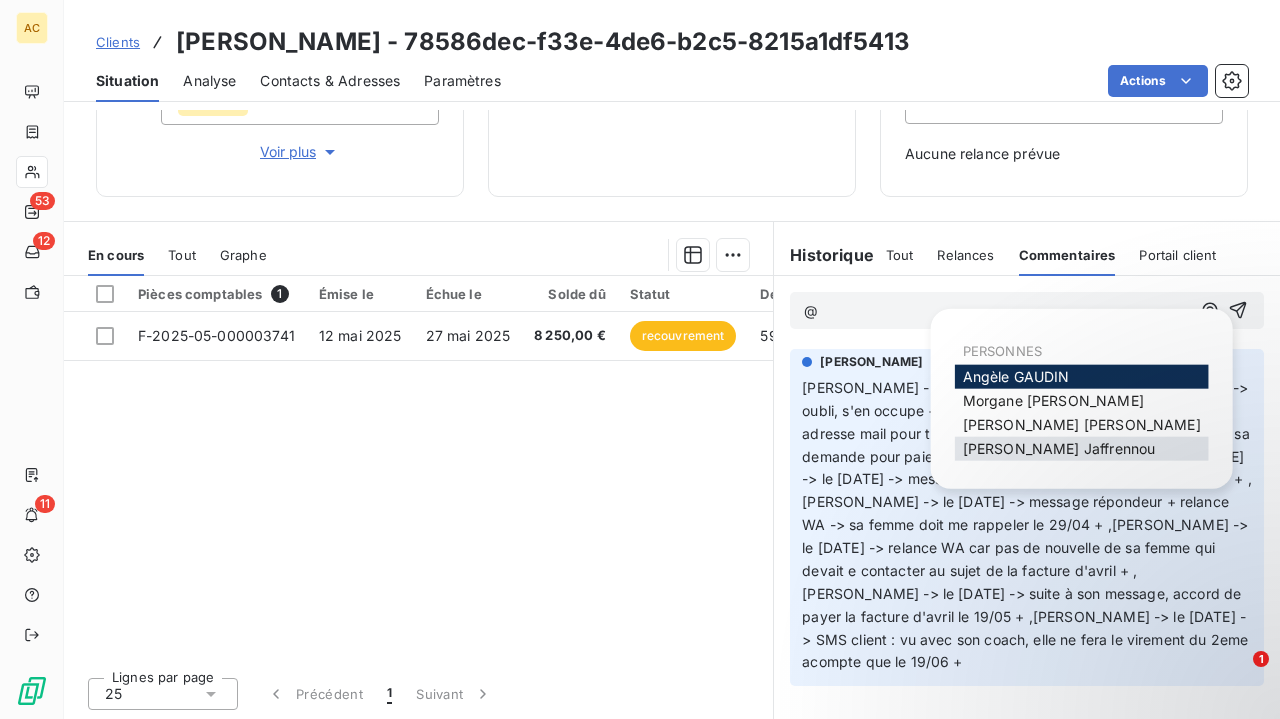 click on "[PERSON_NAME]" at bounding box center (1059, 448) 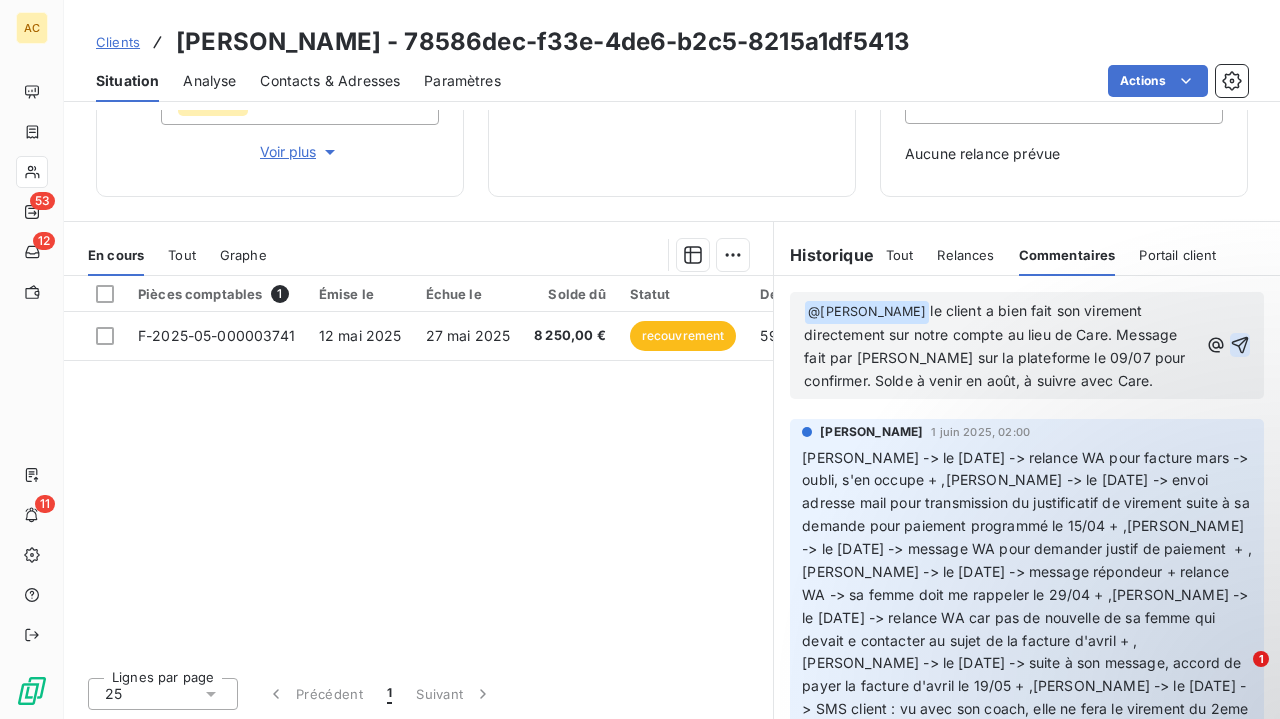 click 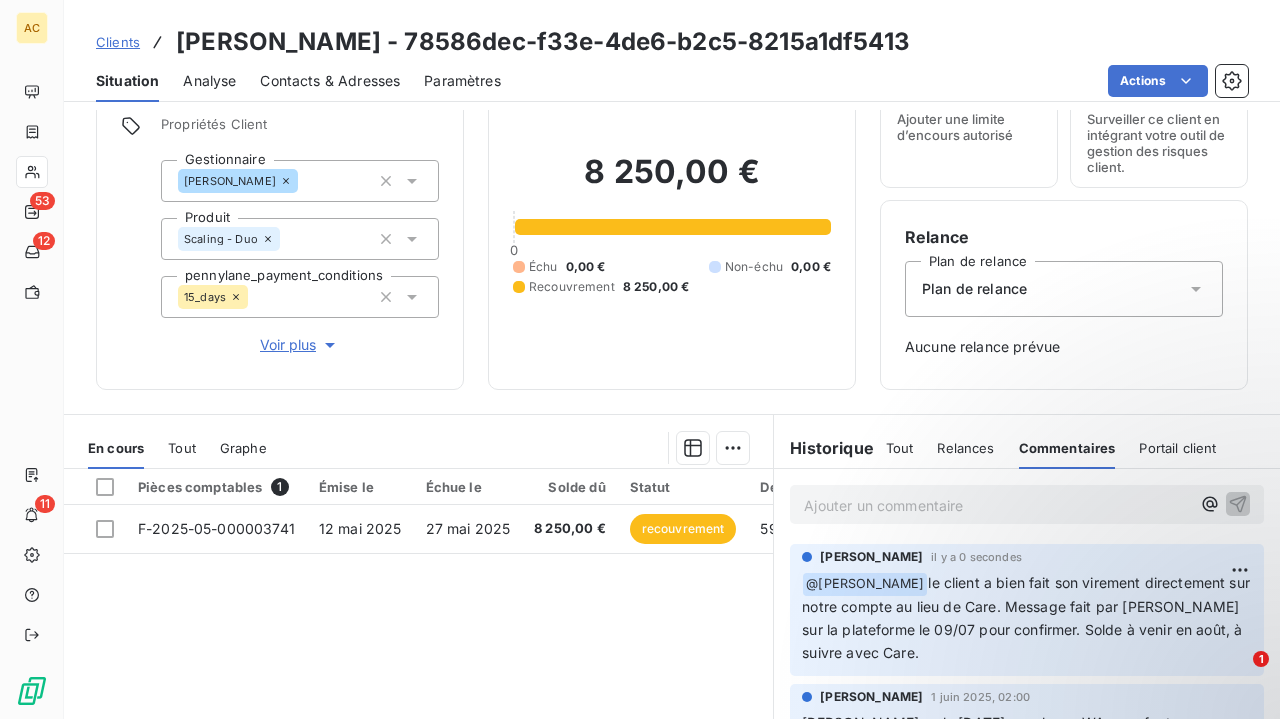 scroll, scrollTop: 0, scrollLeft: 0, axis: both 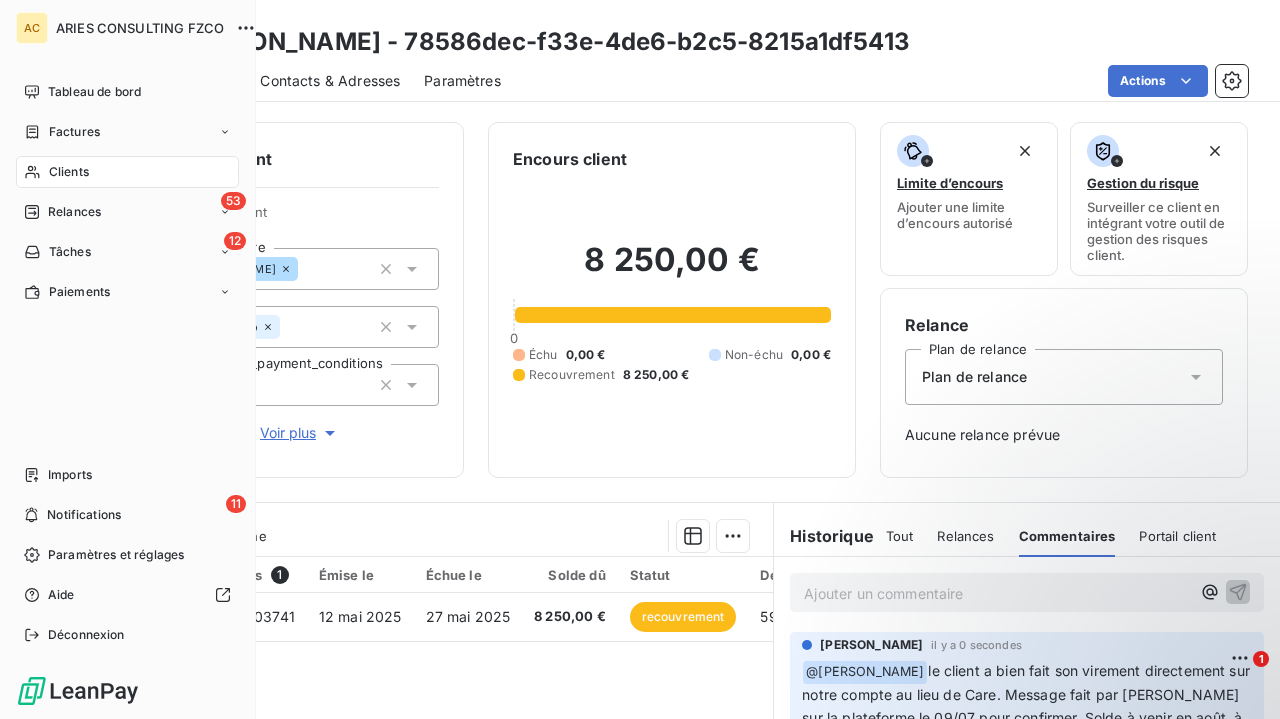 click on "AC ARIES CONSULTING FZCO Tableau de bord Factures Clients 53 Relances 12 Tâches Paiements Imports 11 Notifications Paramètres et réglages Aide Déconnexion Clients [PERSON_NAME] - 78586dec-f33e-4de6-b2c5-8215a1df5413 Situation Analyse Contacts & Adresses Paramètres Actions Informations client Propriétés Client Gestionnaire [PERSON_NAME] Produit Scaling - Duo   pennylane_payment_conditions 15_days Voir plus Encours client   8 250,00 € 0 Échu 0,00 € Non-échu 0,00 €   Recouvrement 8 250,00 €   Limite d’encours Ajouter une limite d’encours autorisé Gestion du risque Surveiller ce client en intégrant votre outil de gestion des risques client. Relance Plan de relance Plan de relance Aucune relance prévue En cours Tout Graphe Pièces comptables 1 Émise le Échue le Solde dû Statut Délai   Retard   F-2025-05-000003741 [DATE] [DATE] 8 250,00 € recouvrement 59 j +44 j Lignes par page 25 Précédent 1 Suivant Historique Tout Relances Commentaires Portail client" at bounding box center (640, 359) 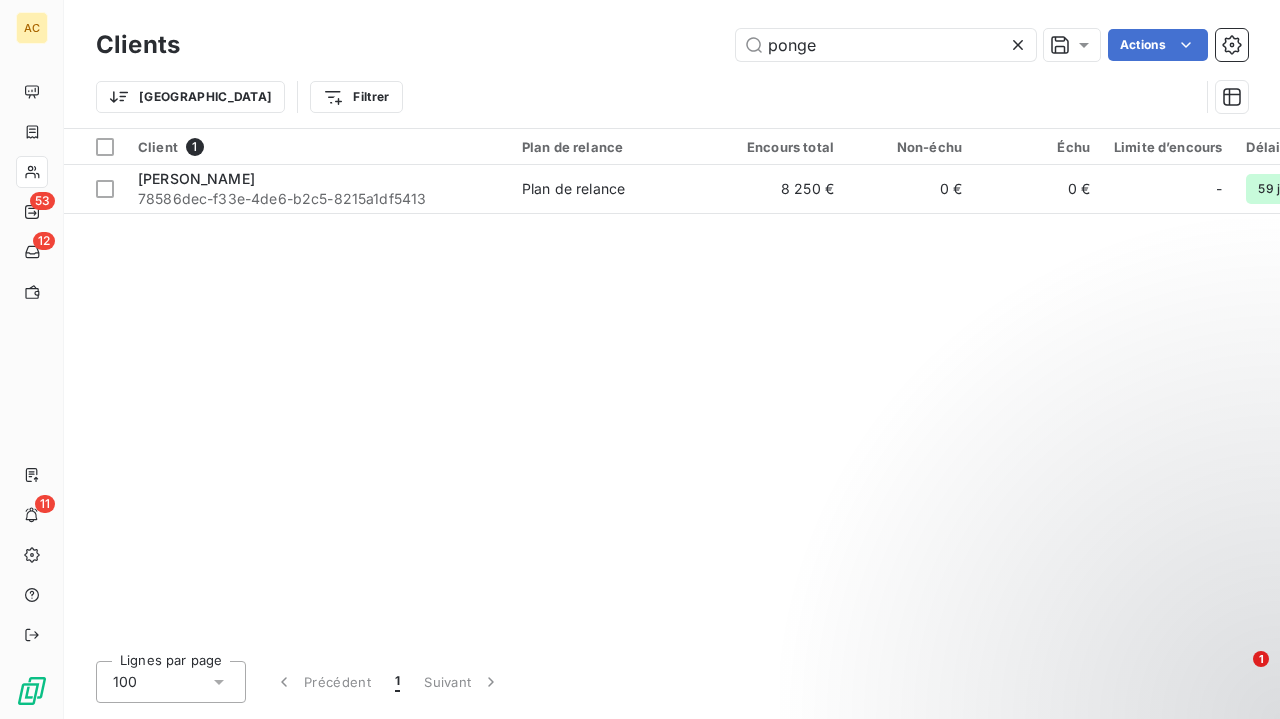 click 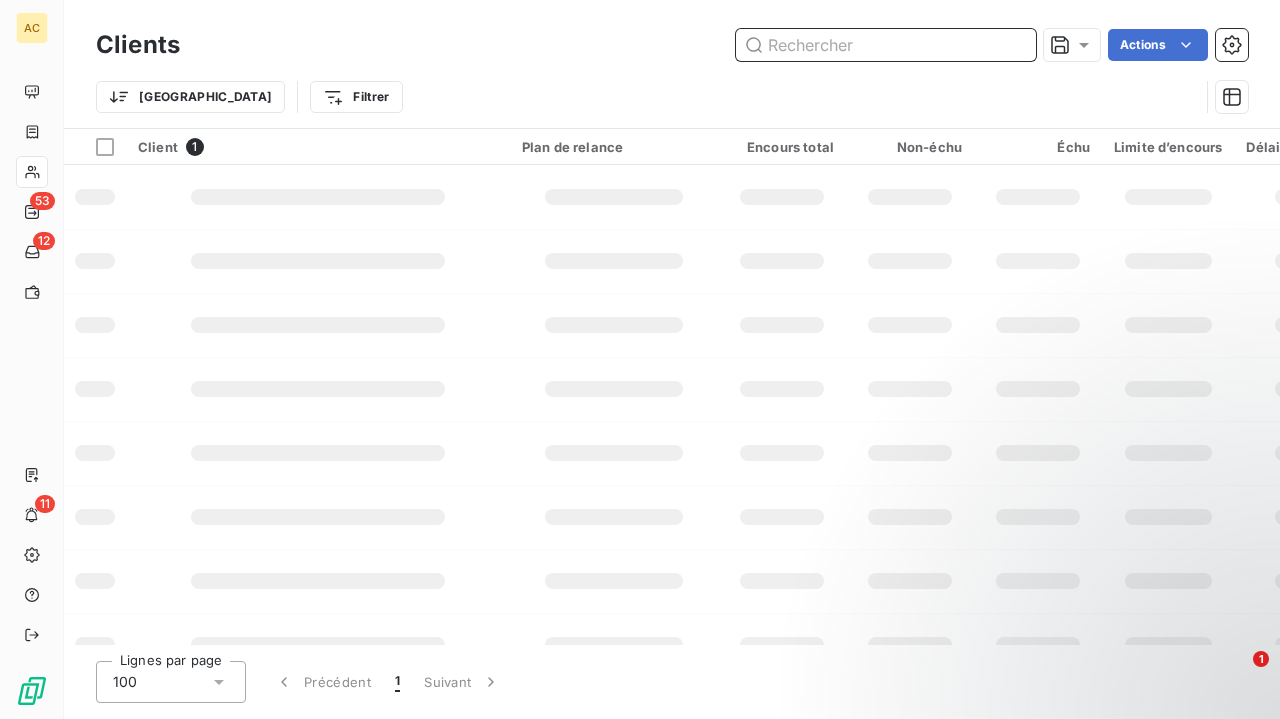 click at bounding box center [886, 45] 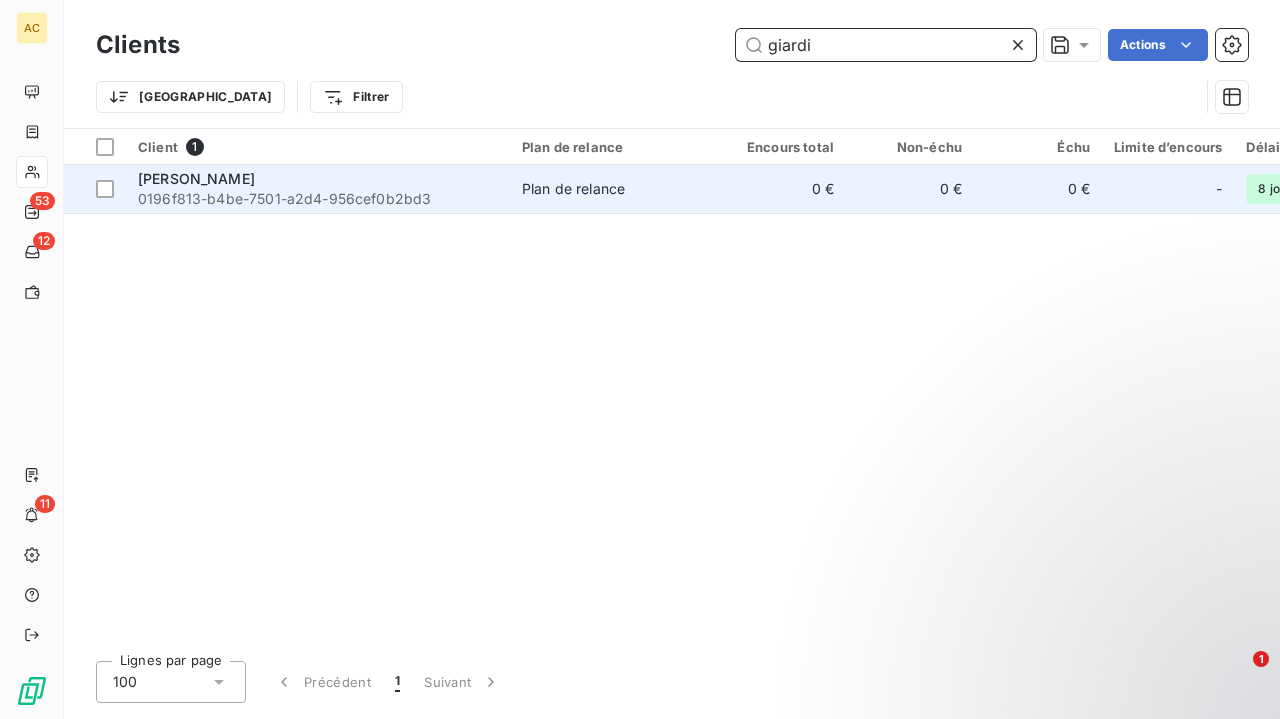 type on "giardi" 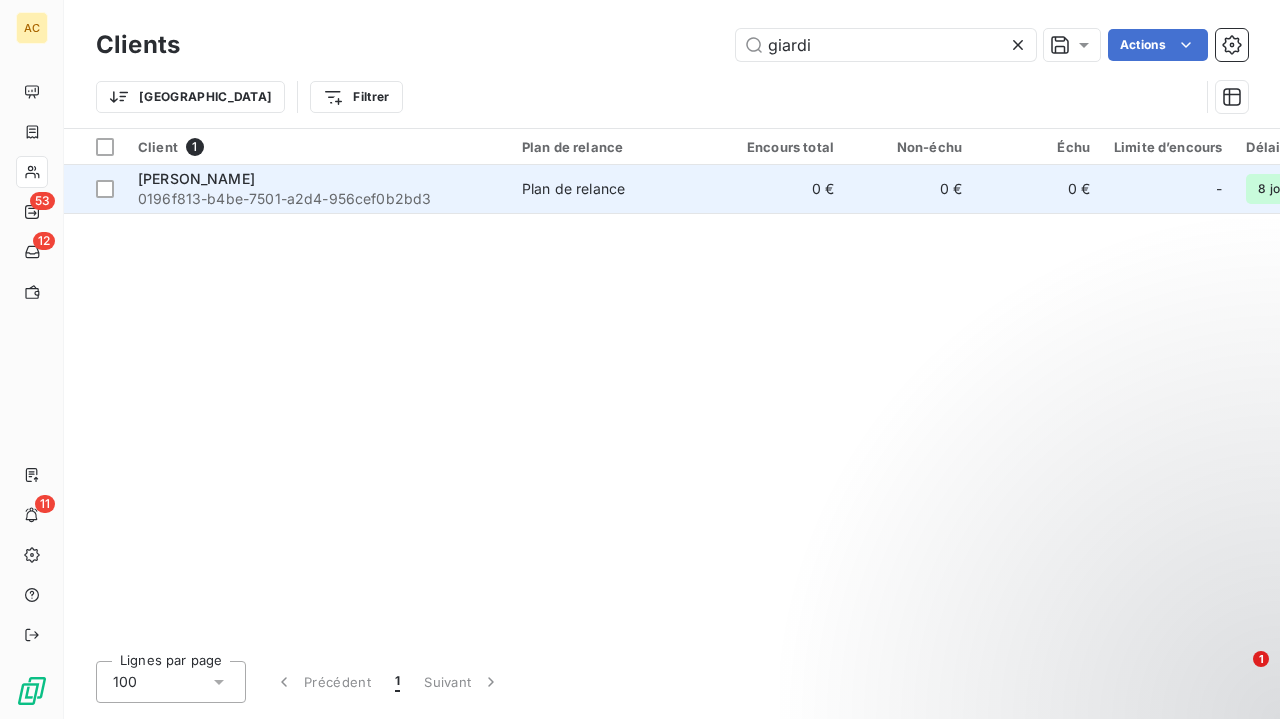 click on "0196f813-b4be-7501-a2d4-956cef0b2bd3" at bounding box center (318, 199) 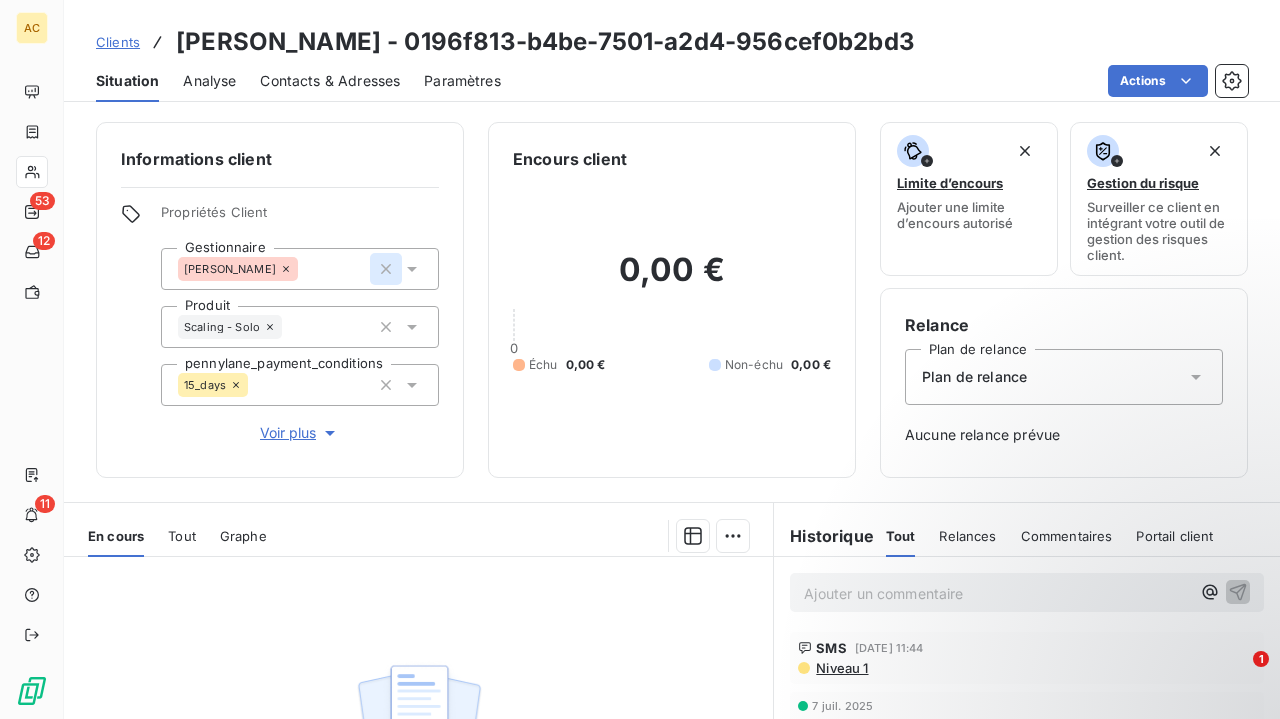 click 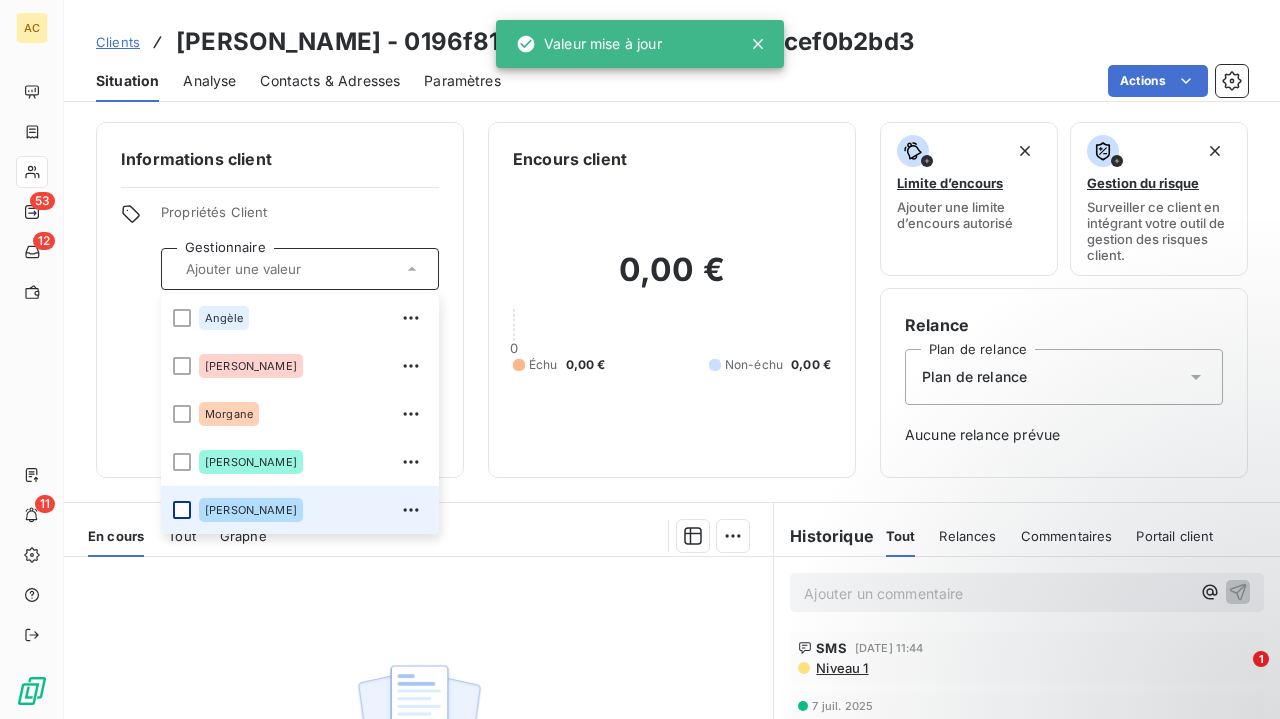 click at bounding box center (182, 510) 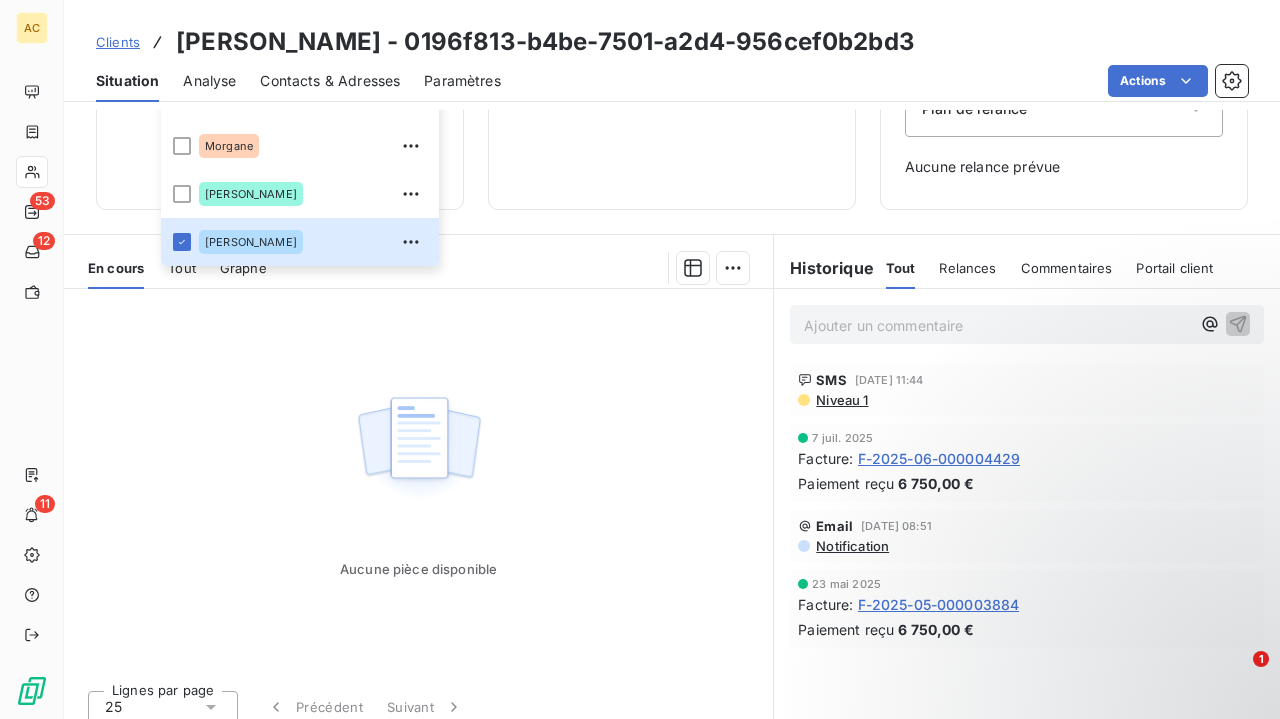 scroll, scrollTop: 267, scrollLeft: 0, axis: vertical 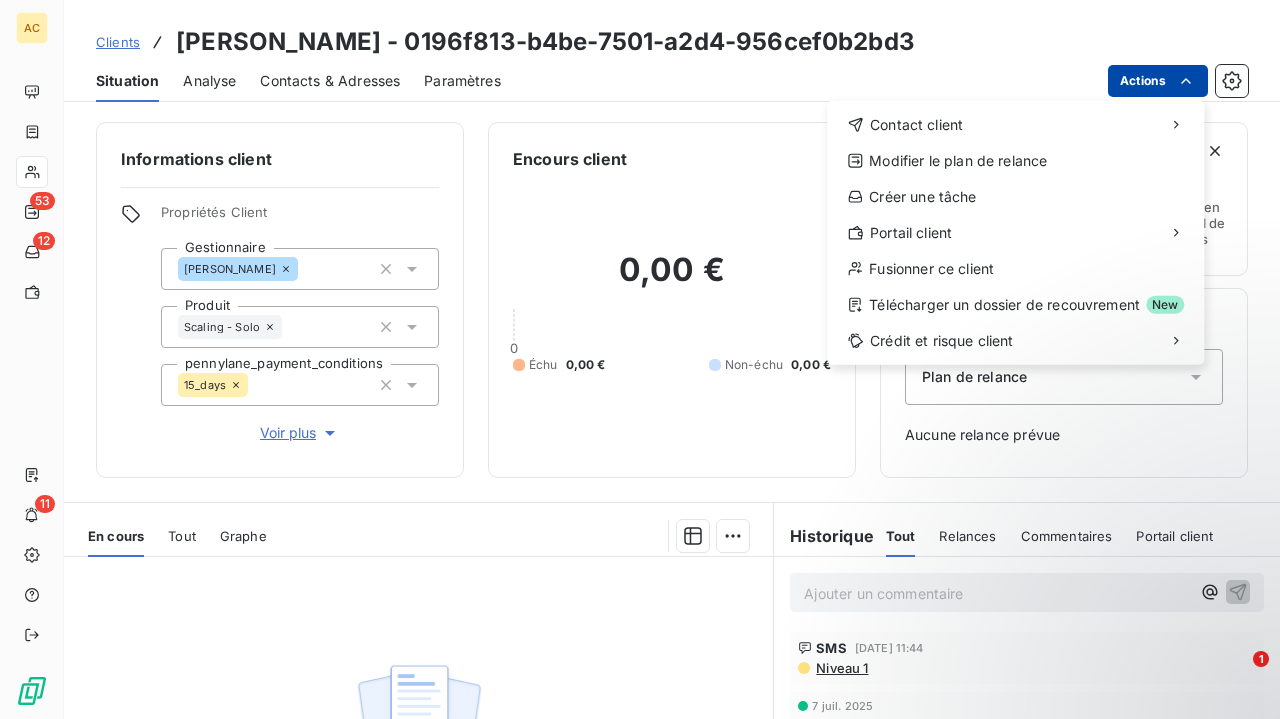 click on "AC 53 12 11 Clients [PERSON_NAME] - 0196f813-b4be-7501-a2d4-956cef0b2bd3 Situation Analyse Contacts & Adresses Paramètres Actions Contact client Modifier le plan de relance Créer une tâche Portail client Fusionner ce client Télécharger un dossier de recouvrement New Crédit et risque client Informations client Propriétés Client Gestionnaire [PERSON_NAME] Produit Scaling - Solo   pennylane_payment_conditions 15_days Voir plus Encours client   0,00 € 0 Échu 0,00 € Non-échu 0,00 €     Limite d’encours Ajouter une limite d’encours autorisé Gestion du risque Surveiller ce client en intégrant votre outil de gestion des risques client. Relance Plan de relance Plan de relance Aucune relance prévue En cours Tout Graphe Aucune pièce disponible Lignes par page 25 Précédent Suivant Historique Tout Relances Commentaires Portail client Tout Relances Commentaires Portail client Ajouter un commentaire ﻿ SMS [DATE] 11:44 Niveau 1 [DATE] Facture  : Paiement reçu  :" at bounding box center [640, 359] 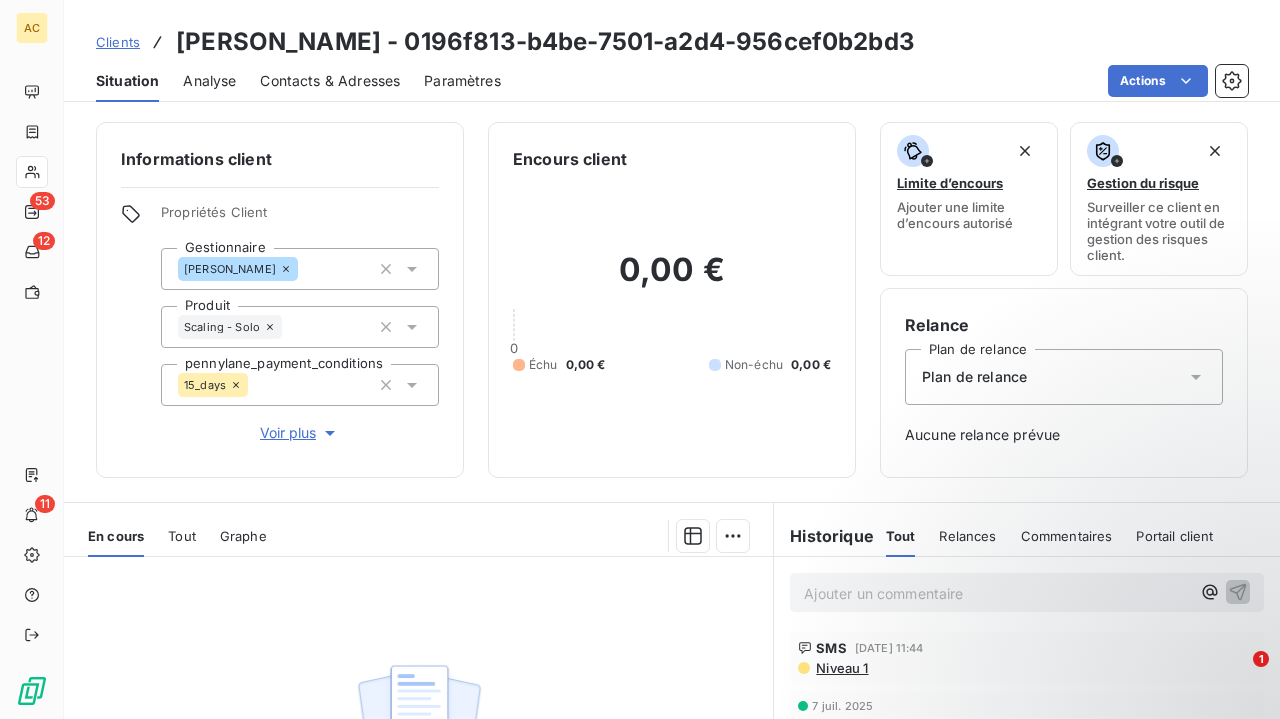 click on "AC 53 12 11 Clients [PERSON_NAME] - 0196f813-b4be-7501-a2d4-956cef0b2bd3 Situation Analyse Contacts & Adresses Paramètres Actions Informations client Propriétés Client Gestionnaire [PERSON_NAME] Produit Scaling - Solo   pennylane_payment_conditions 15_days Voir plus Encours client   0,00 € 0 Échu 0,00 € Non-échu 0,00 €     Limite d’encours Ajouter une limite d’encours autorisé Gestion du risque Surveiller ce client en intégrant votre outil de gestion des risques client. Relance Plan de relance Plan de relance Aucune relance prévue En cours Tout Graphe Aucune pièce disponible Lignes par page 25 Précédent Suivant Historique Tout Relances Commentaires Portail client Tout Relances Commentaires Portail client Ajouter un commentaire ﻿ SMS [DATE] 11:44 Niveau 1 [DATE] Facture  : F-2025-06-000004429 Paiement reçu 6 750,00 € Email [DATE] 08:51 Notification [DATE] Facture  : F-2025-05-000003884 Paiement reçu 6 750,00 €
1" at bounding box center (640, 359) 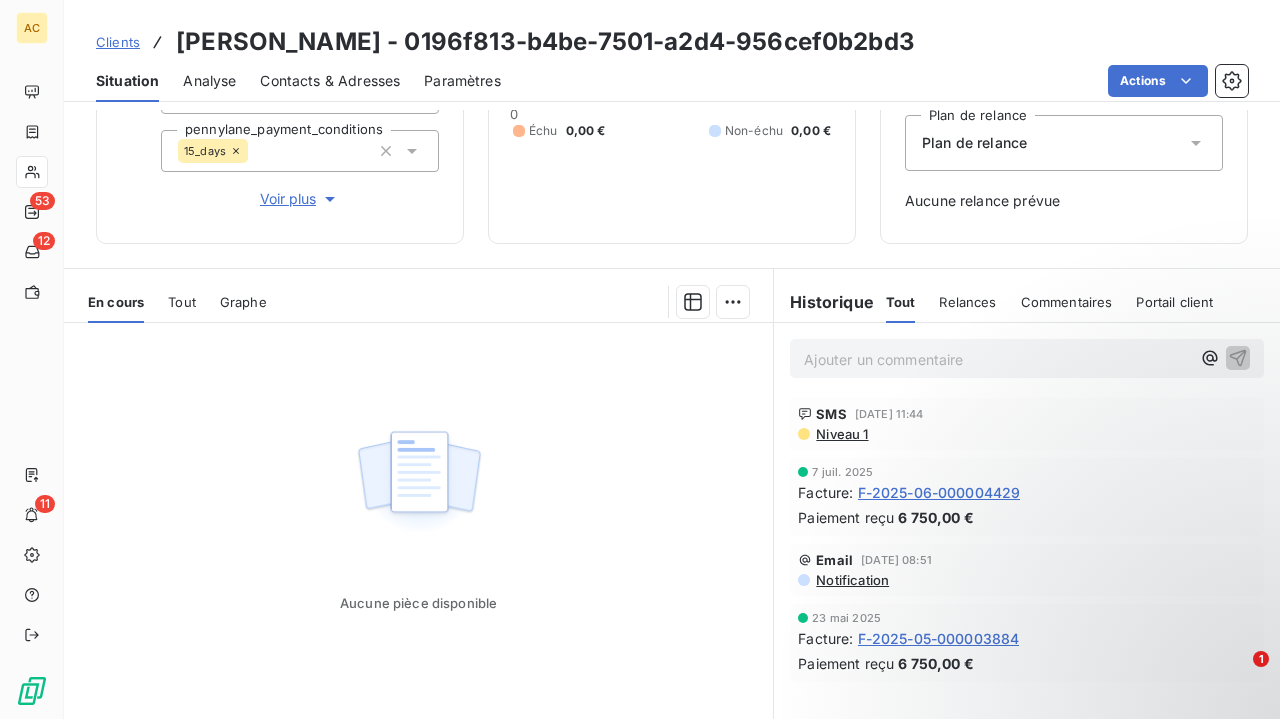 scroll, scrollTop: 281, scrollLeft: 0, axis: vertical 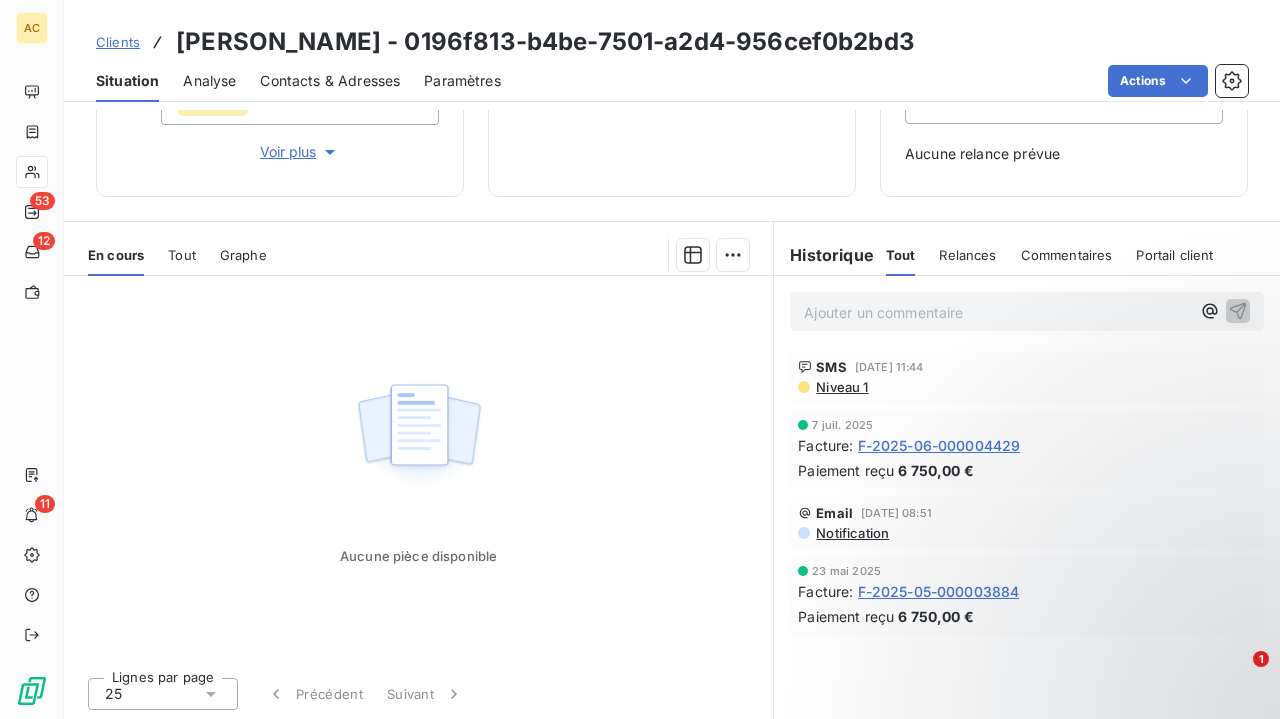 click on "Ajouter un commentaire ﻿" at bounding box center [997, 312] 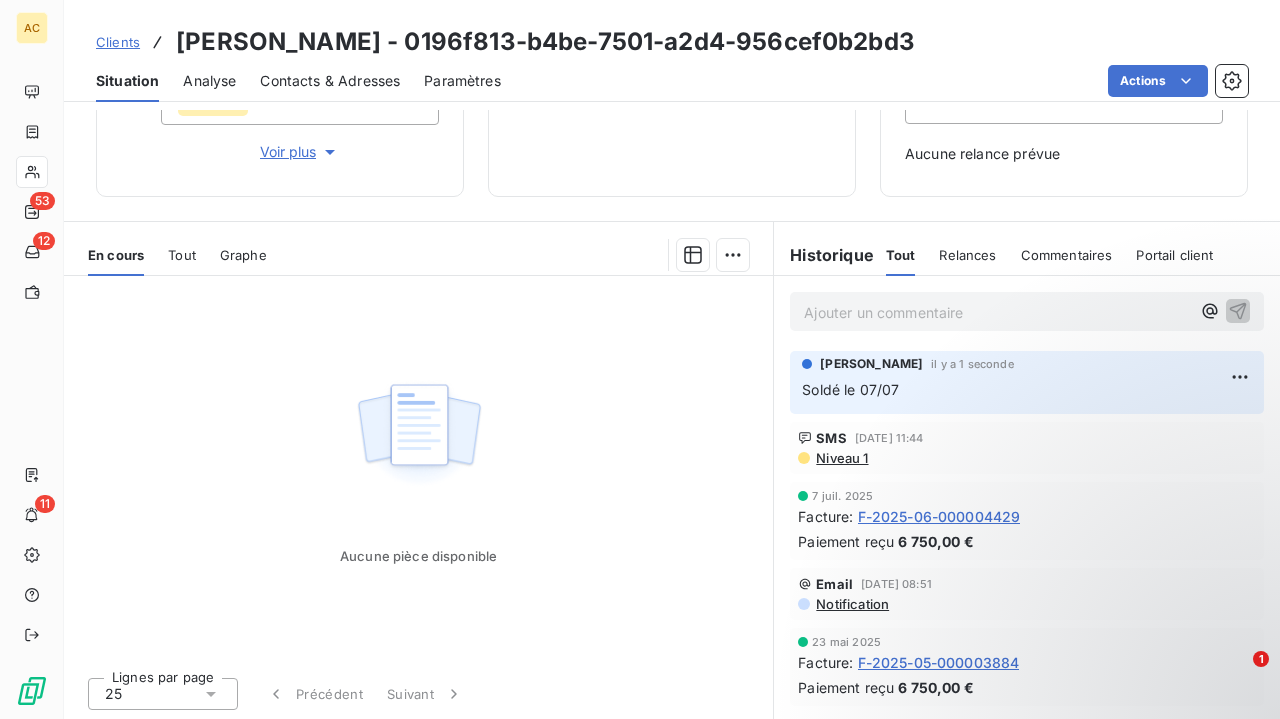 scroll, scrollTop: 0, scrollLeft: 0, axis: both 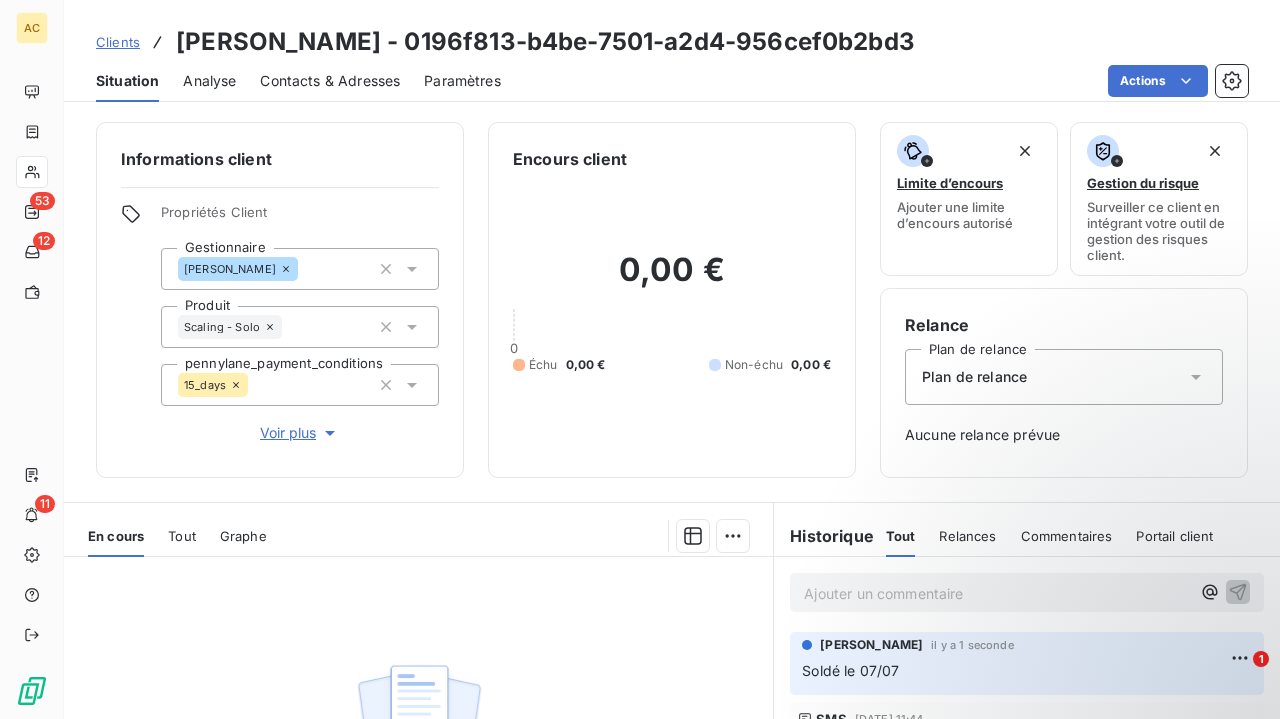 click on "Plan de relance" at bounding box center (1064, 377) 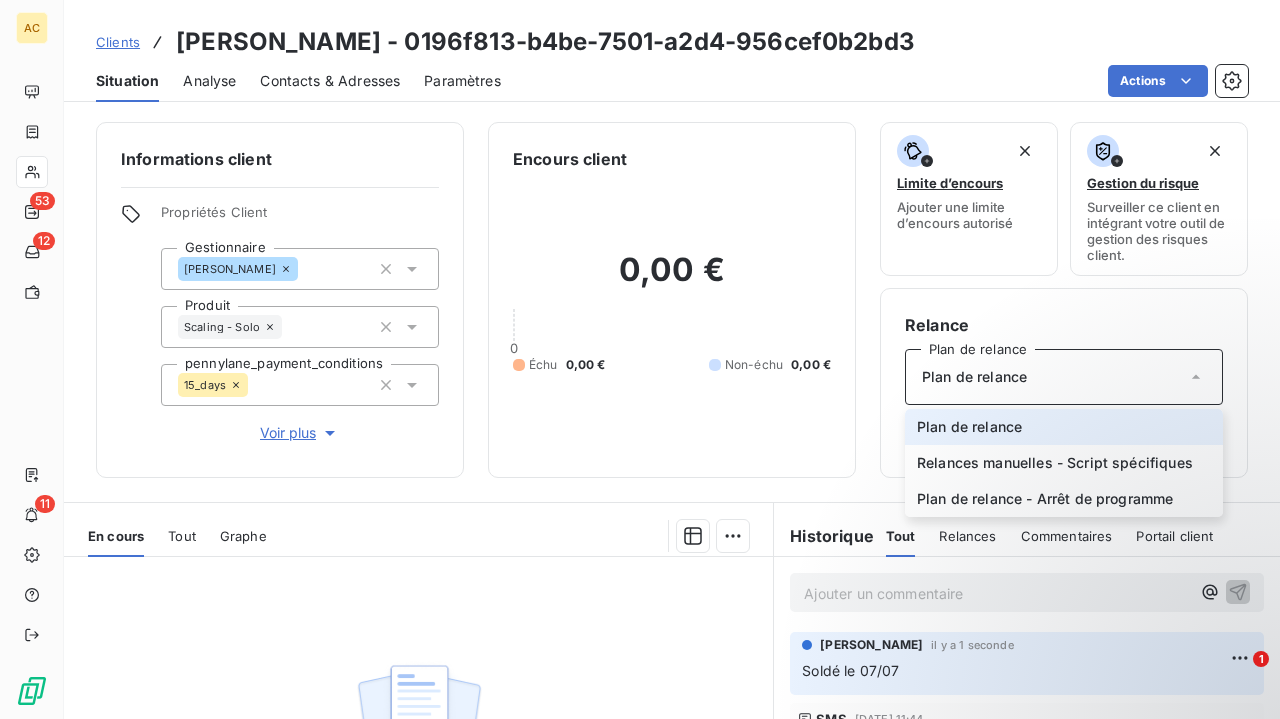 click on "Plan de relance" at bounding box center [1064, 377] 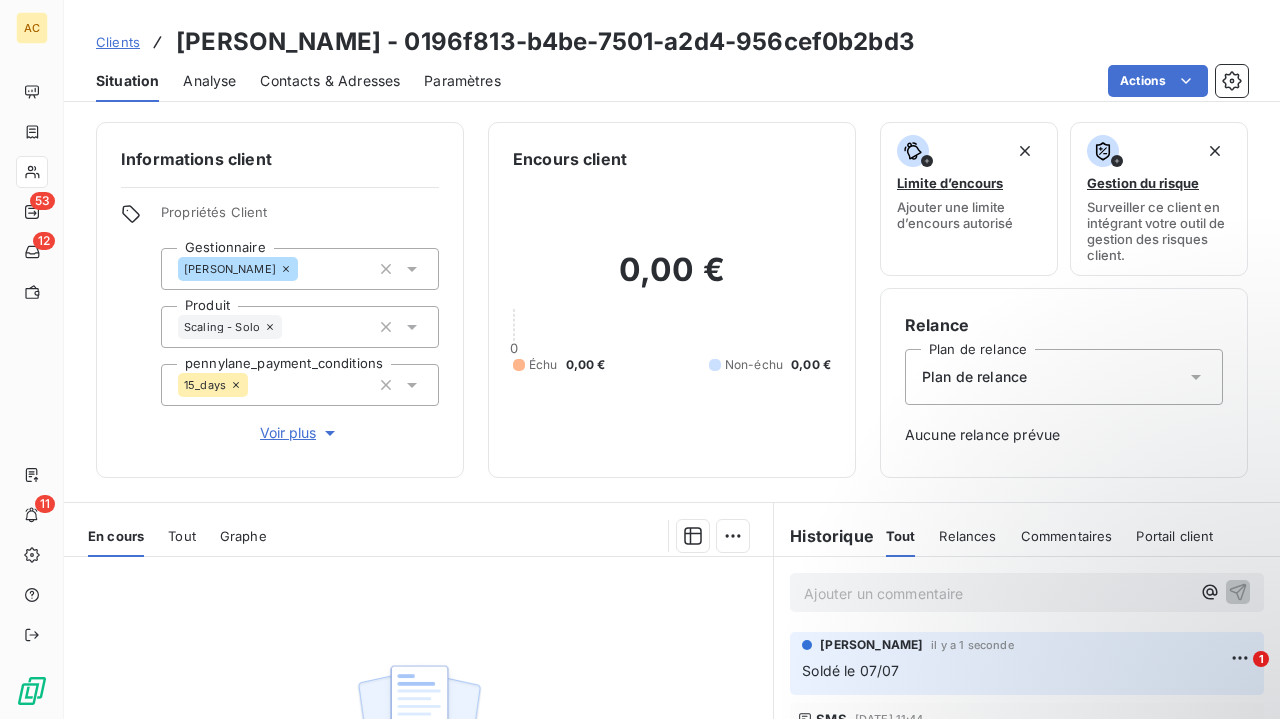 click on "Analyse" at bounding box center (209, 81) 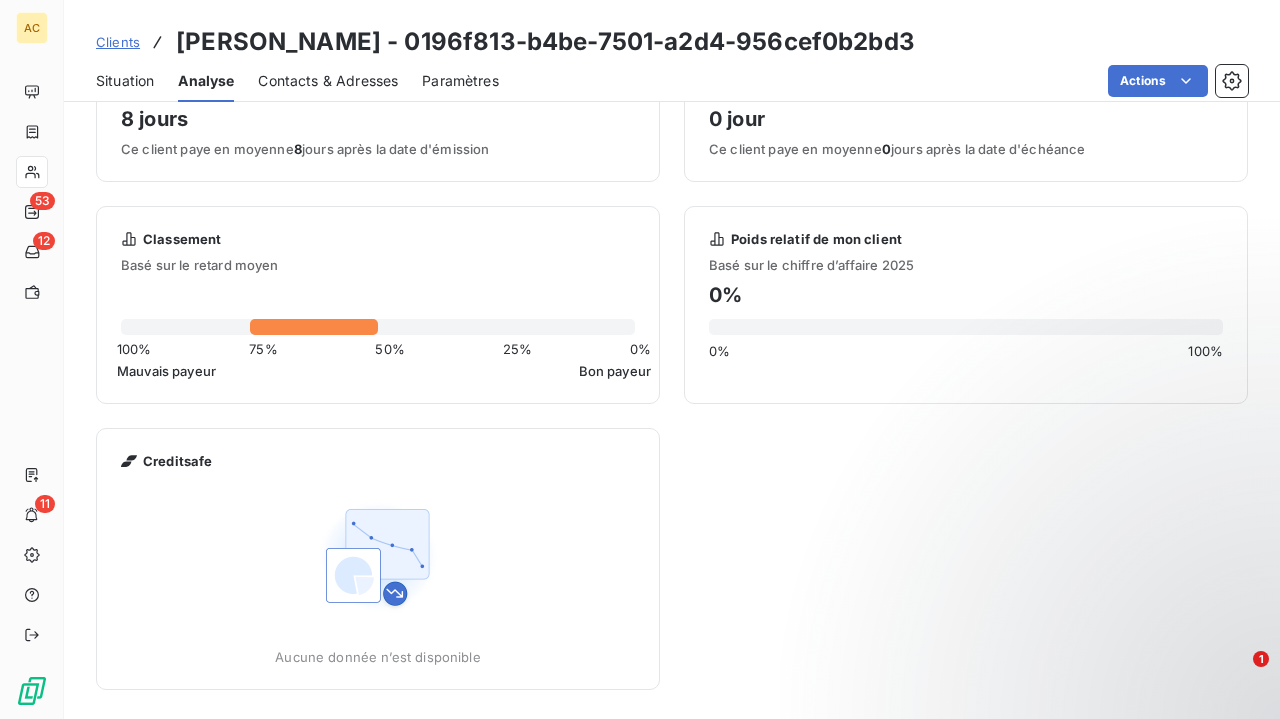 scroll, scrollTop: 0, scrollLeft: 0, axis: both 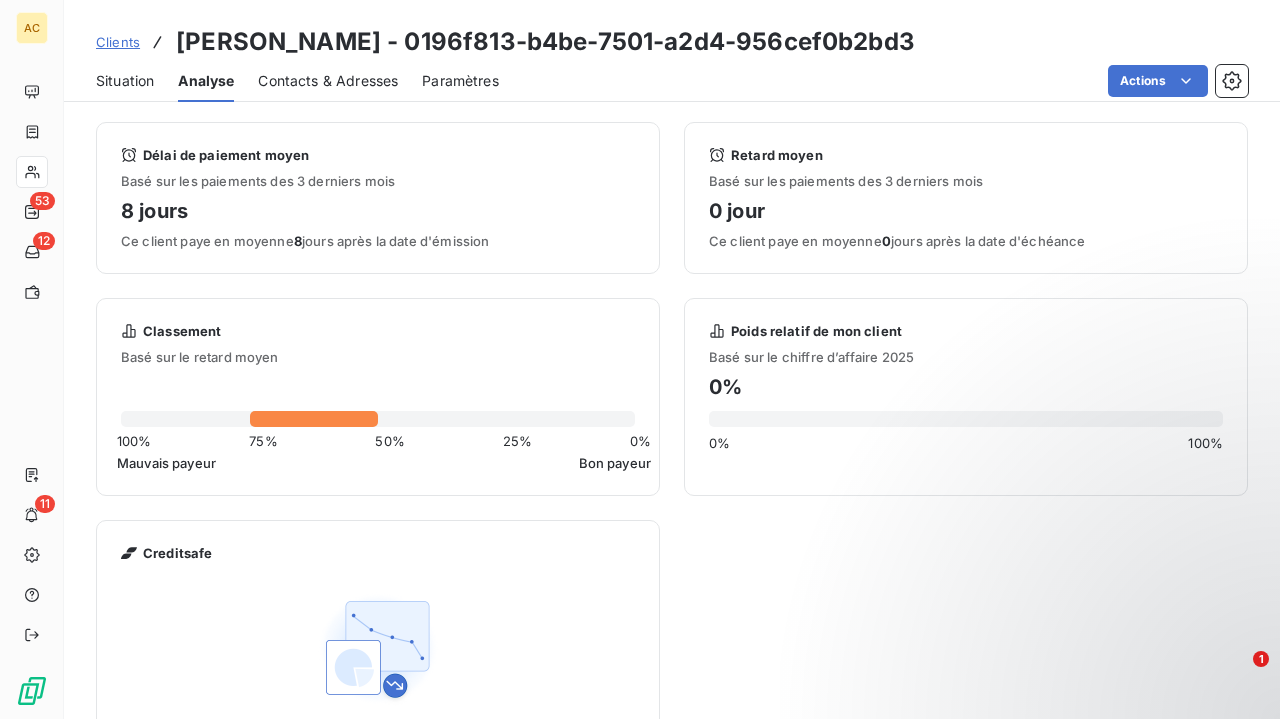 click on "Contacts & Adresses" at bounding box center [328, 81] 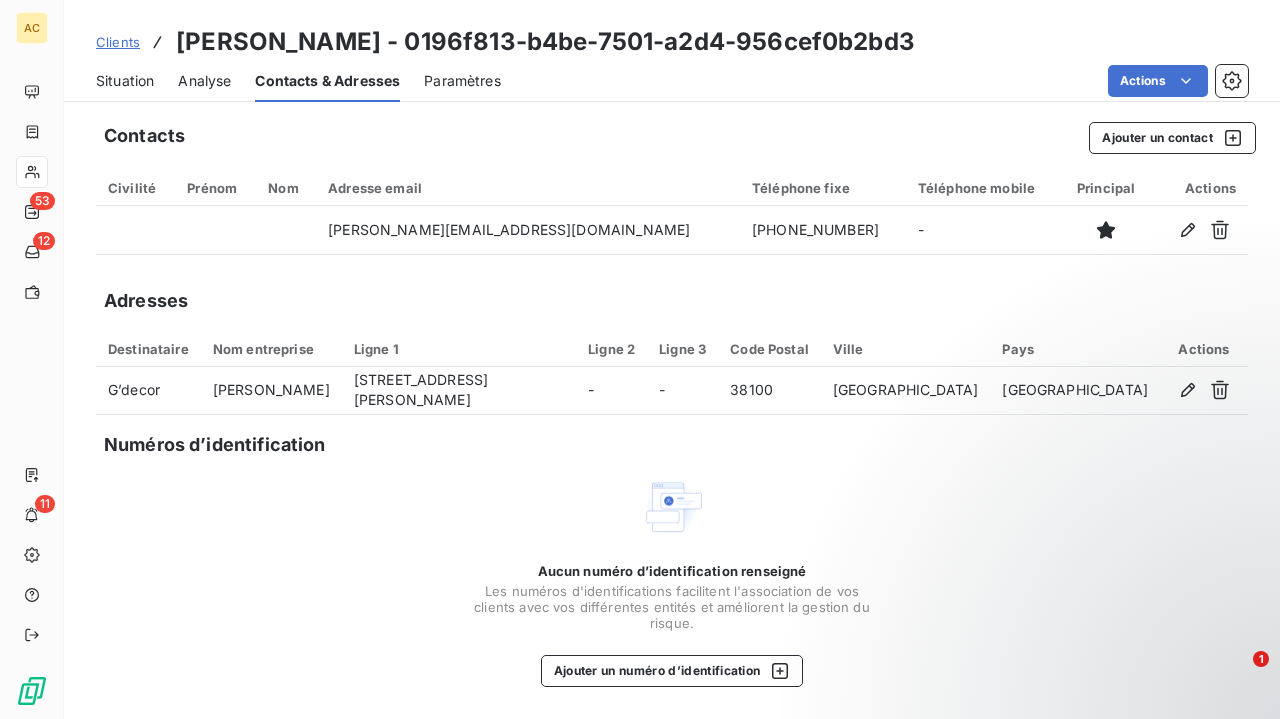 click on "Paramètres" at bounding box center [462, 81] 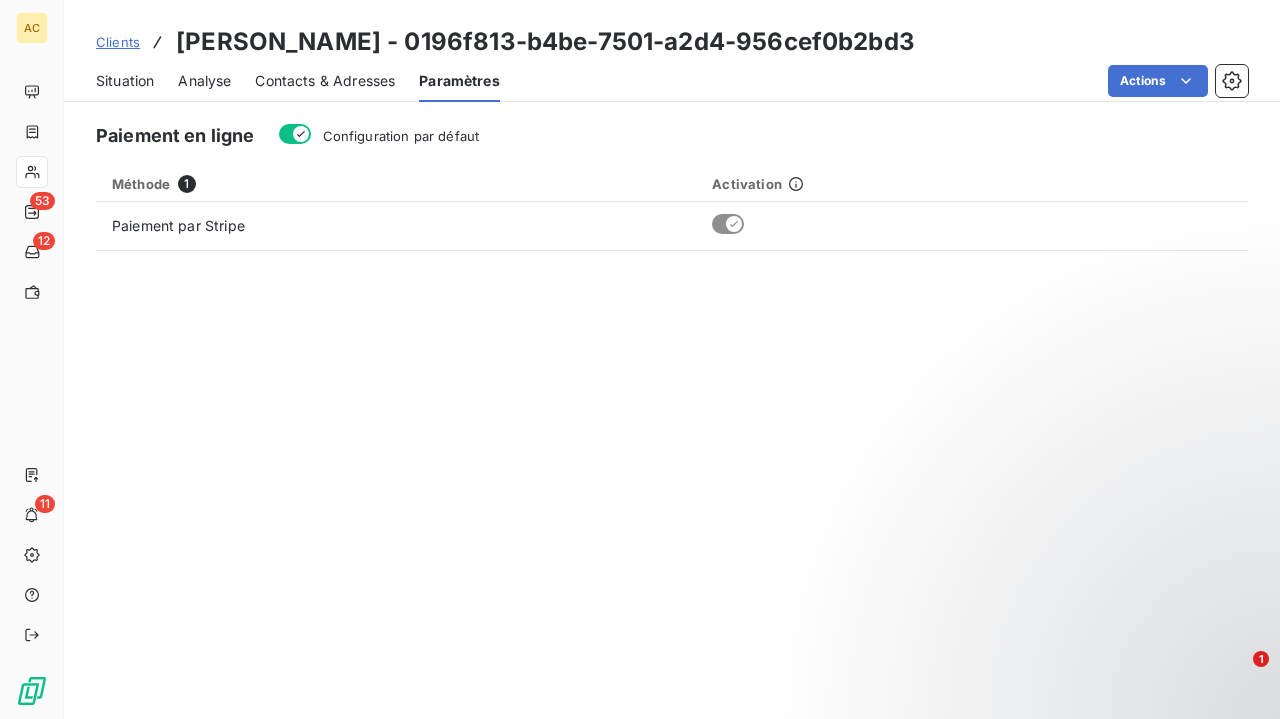 click on "Situation" at bounding box center [125, 81] 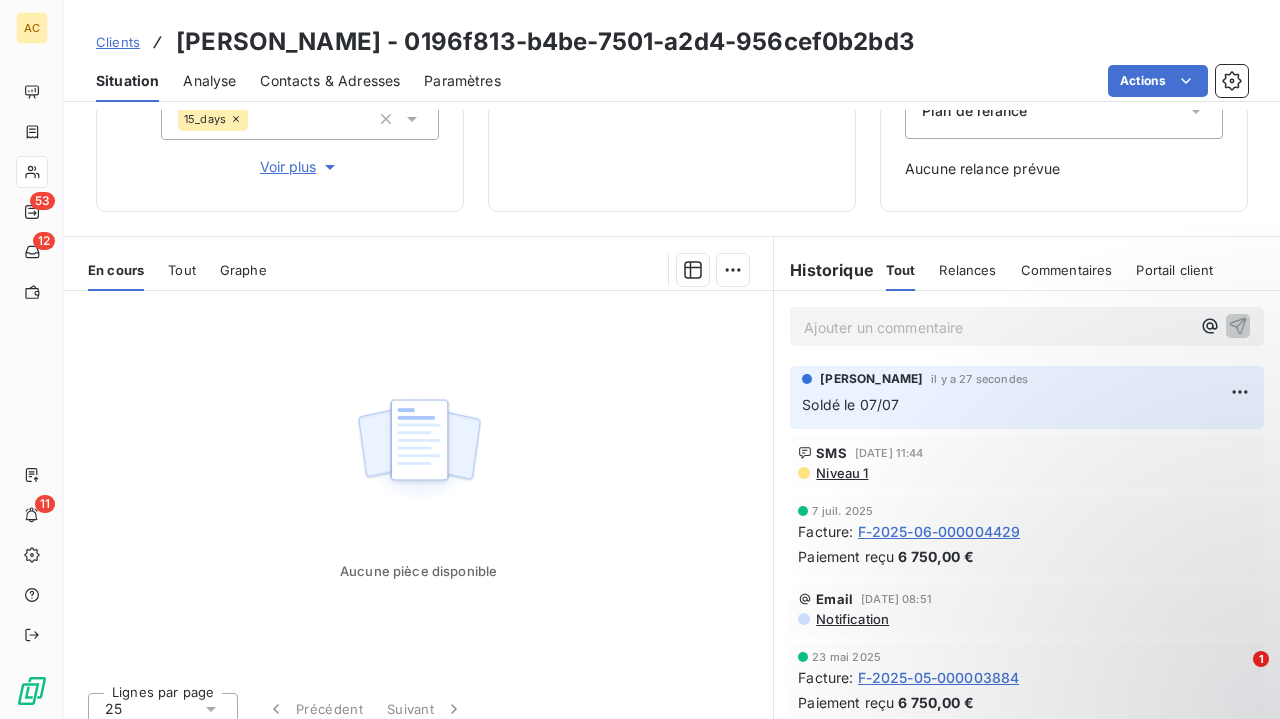 scroll, scrollTop: 281, scrollLeft: 0, axis: vertical 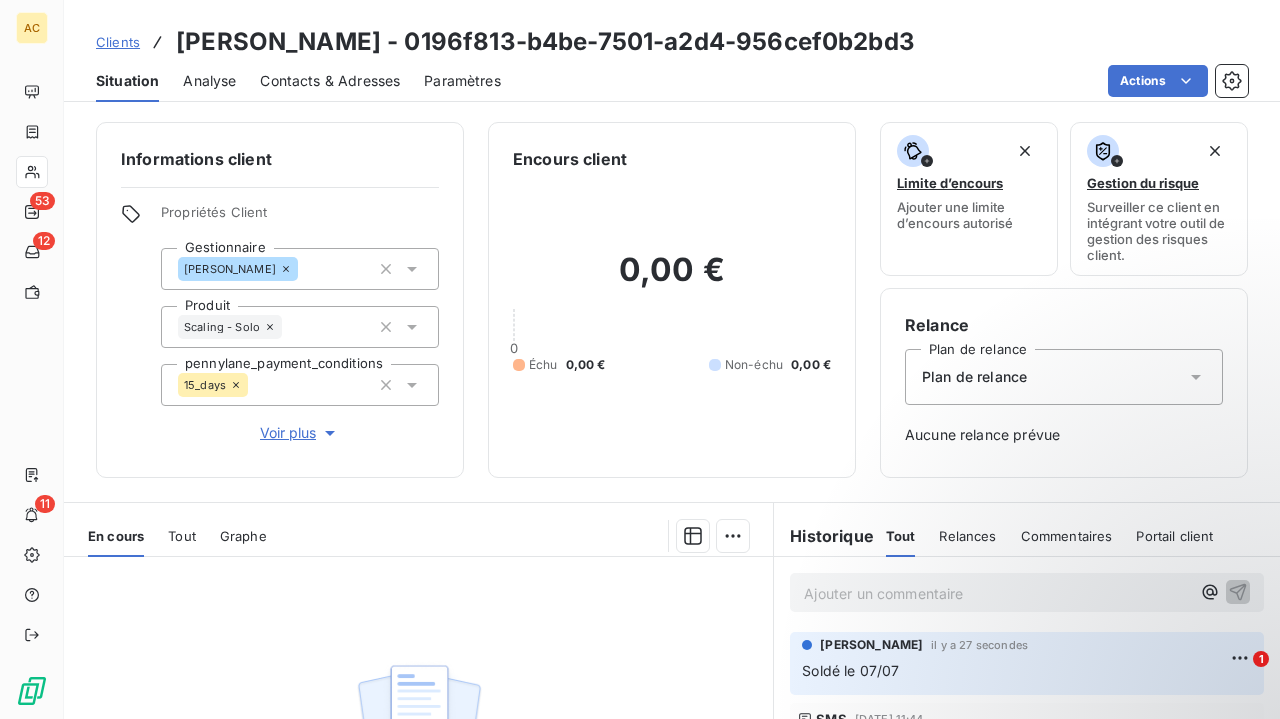 click on "Clients" at bounding box center [118, 42] 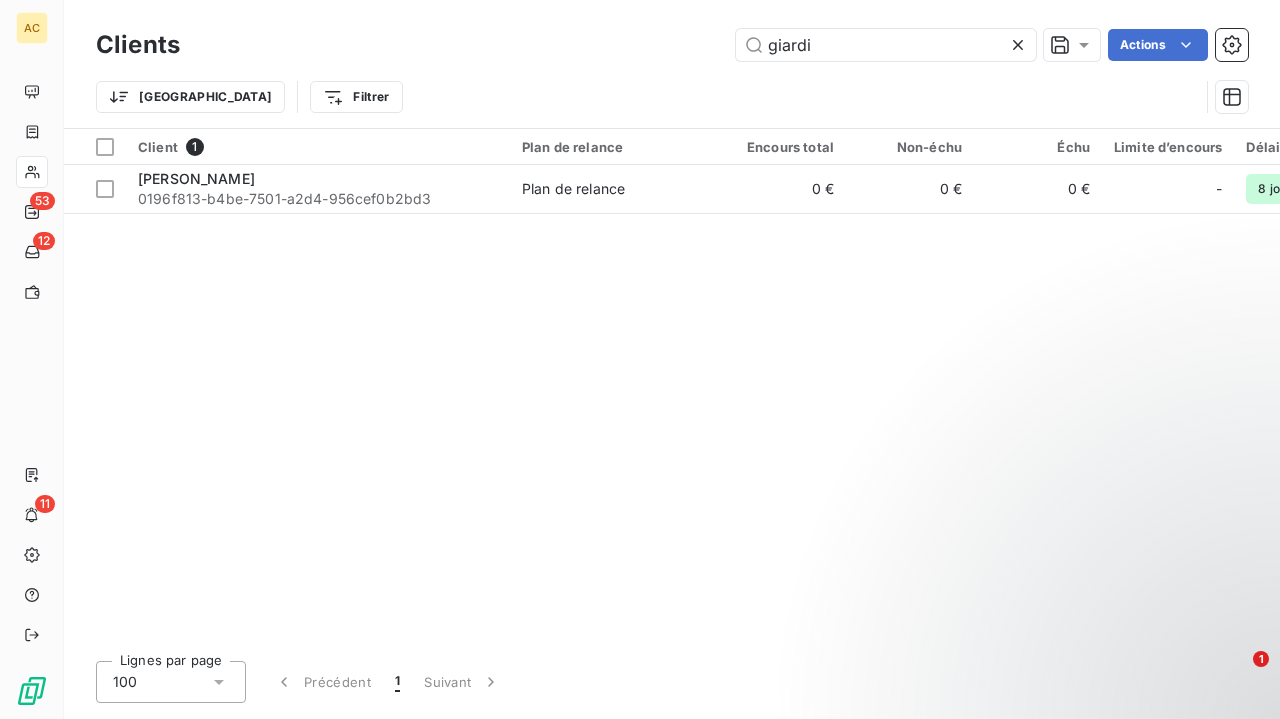click 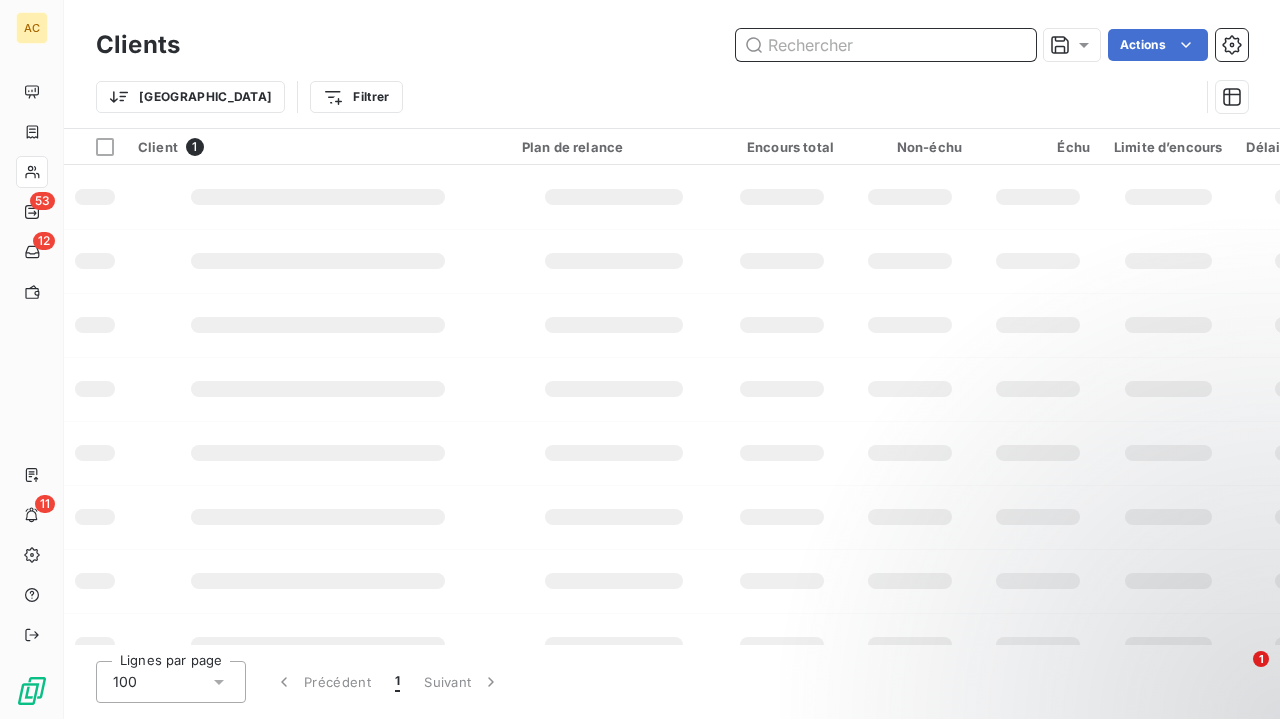 click at bounding box center (886, 45) 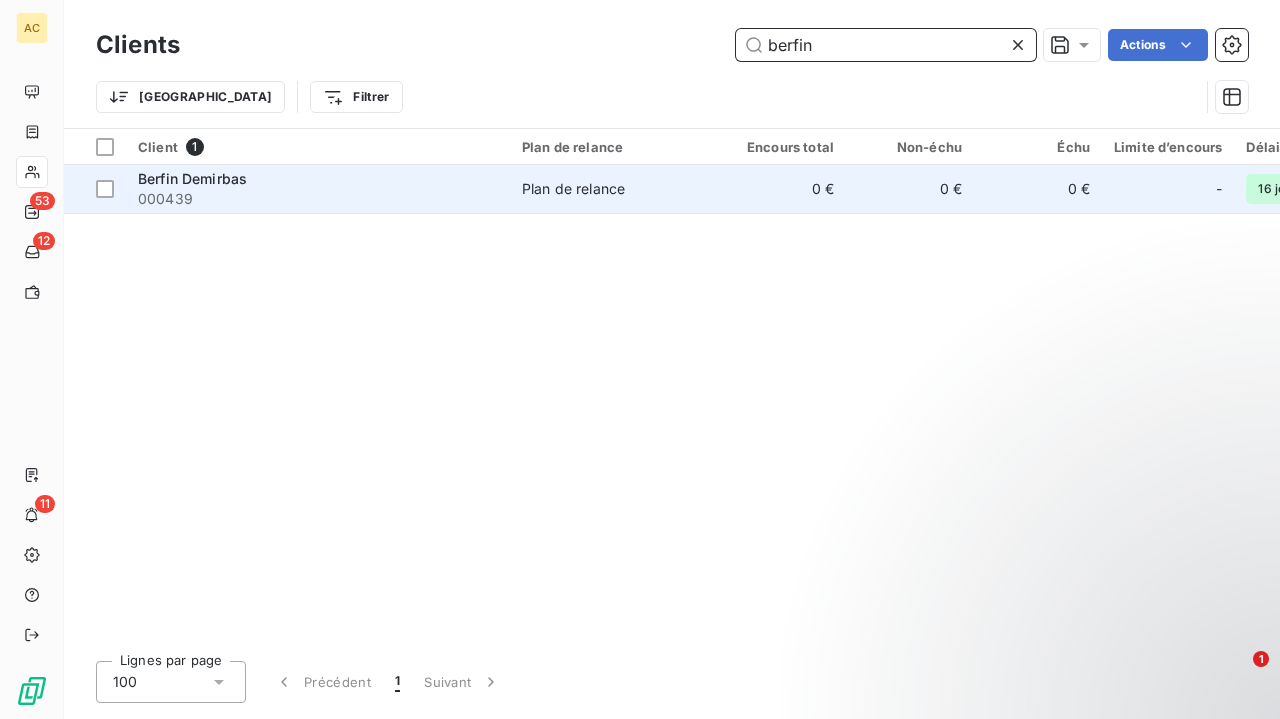 type on "berfin" 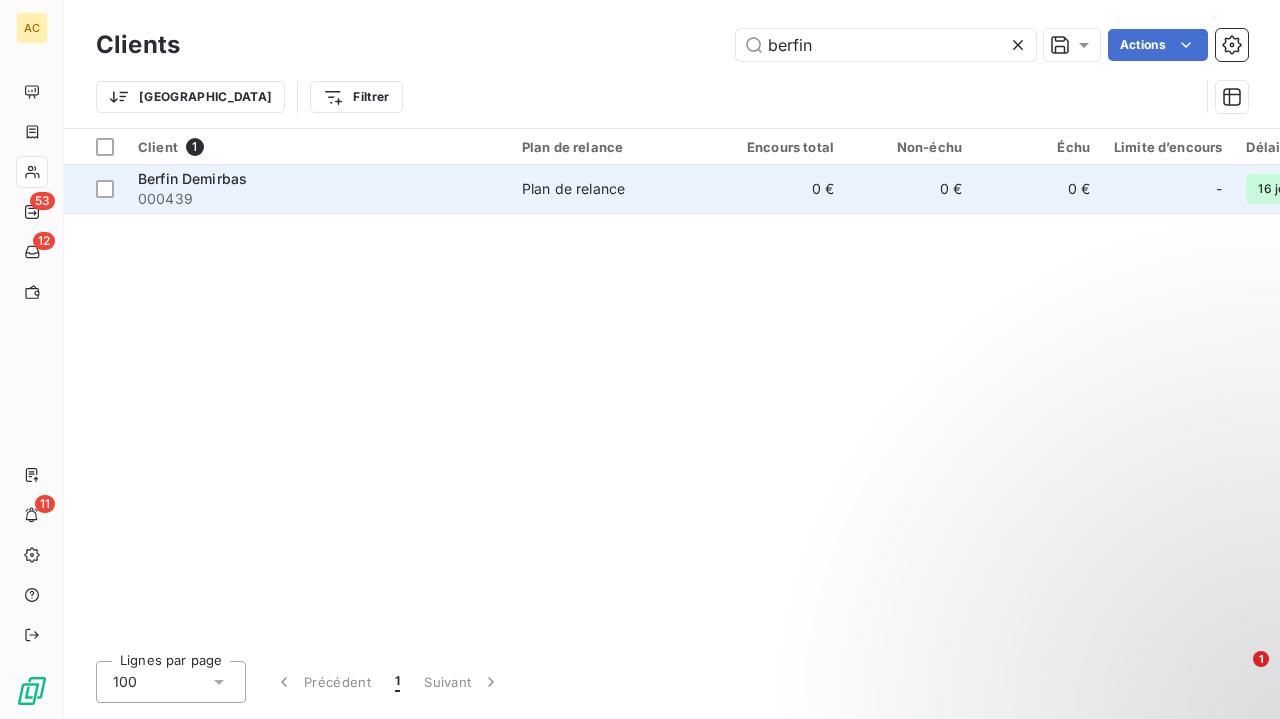 click on "000439" at bounding box center (318, 199) 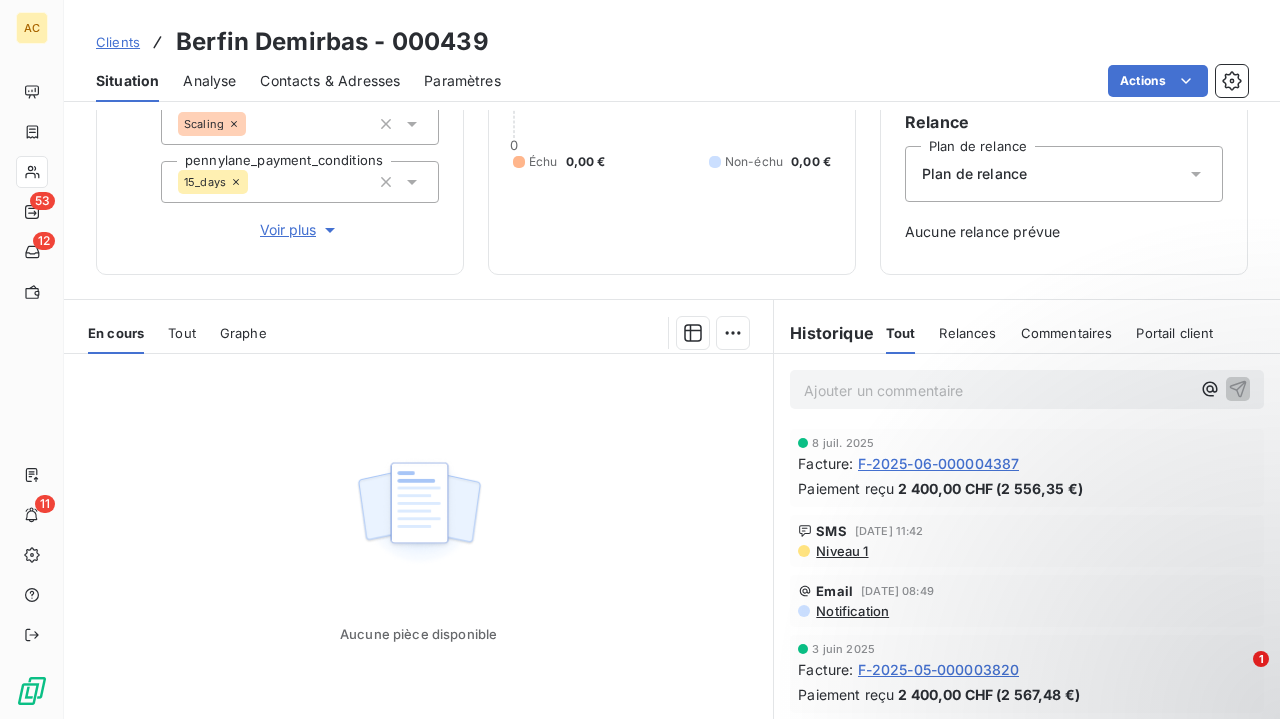 scroll, scrollTop: 281, scrollLeft: 0, axis: vertical 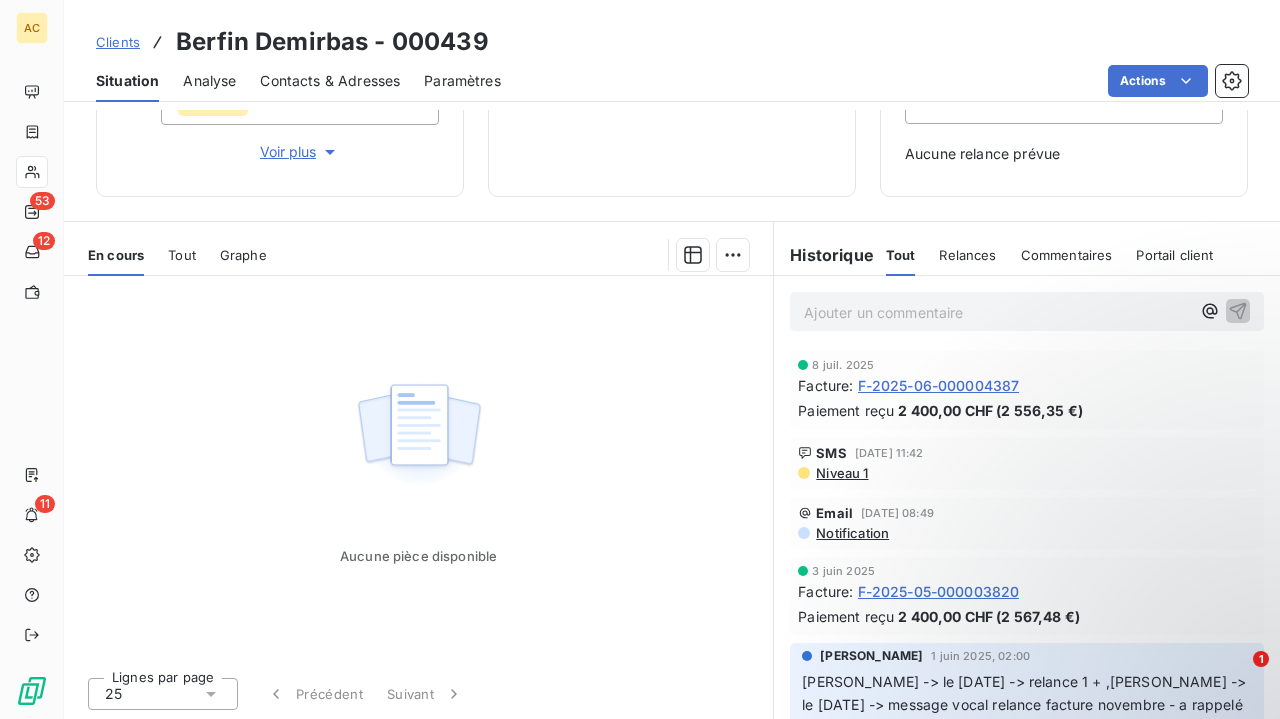 click on "Ajouter un commentaire ﻿" at bounding box center (997, 312) 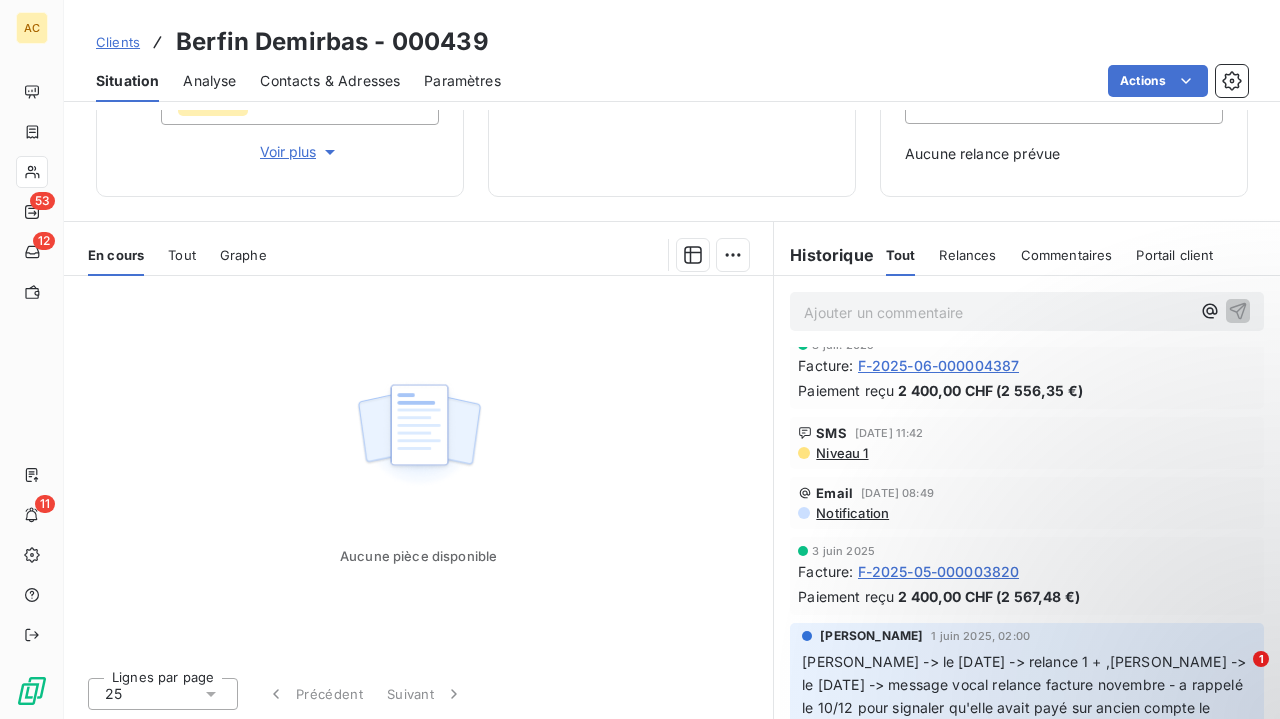 scroll, scrollTop: 0, scrollLeft: 0, axis: both 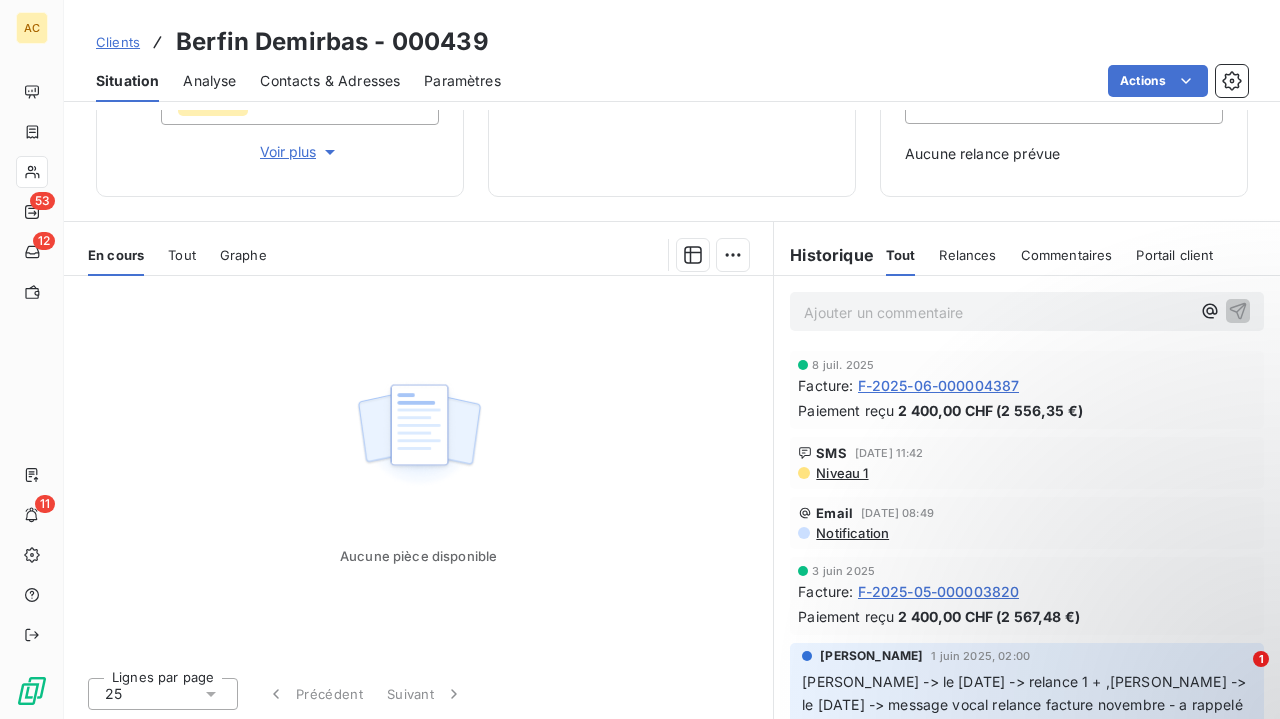 click on "Clients" at bounding box center (118, 42) 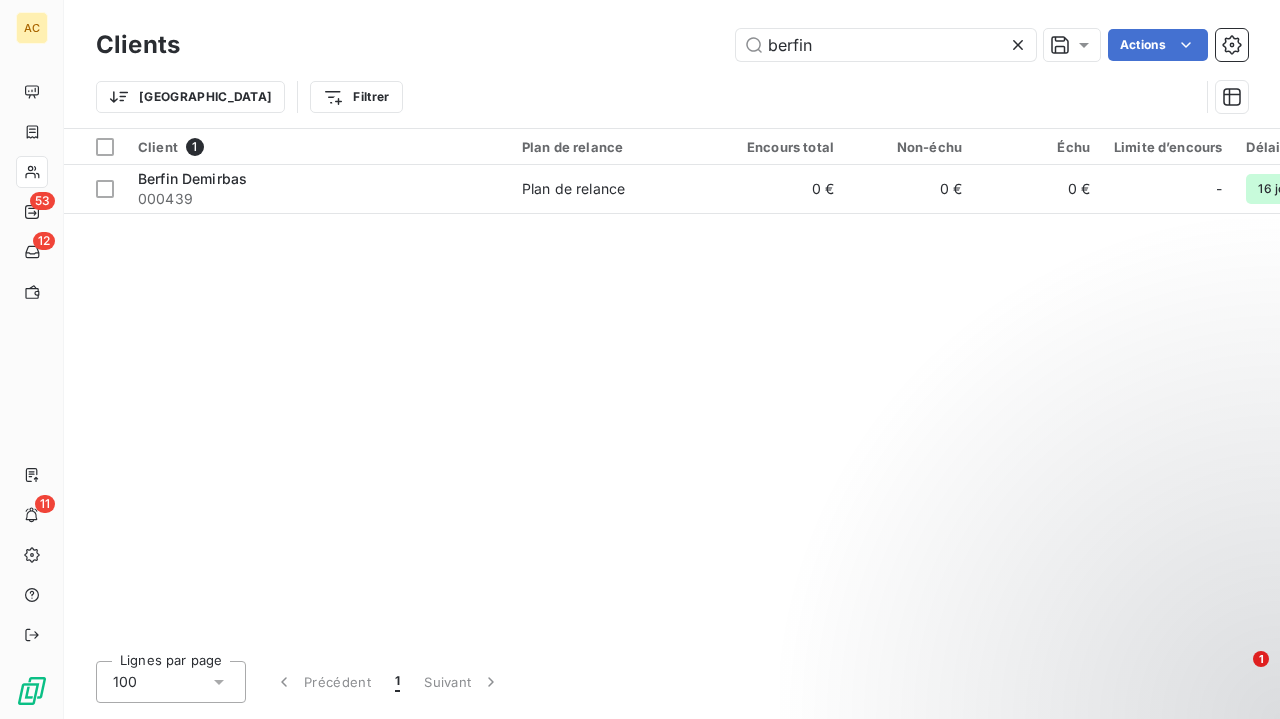 click 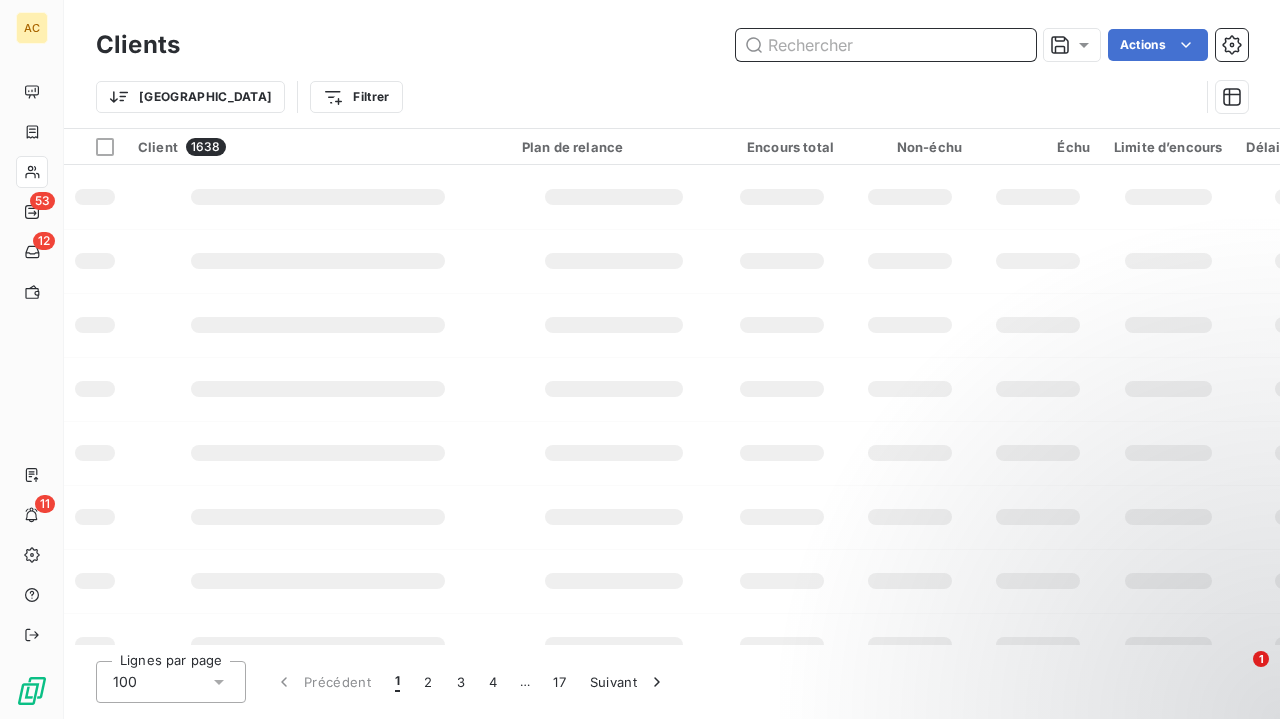 click at bounding box center (886, 45) 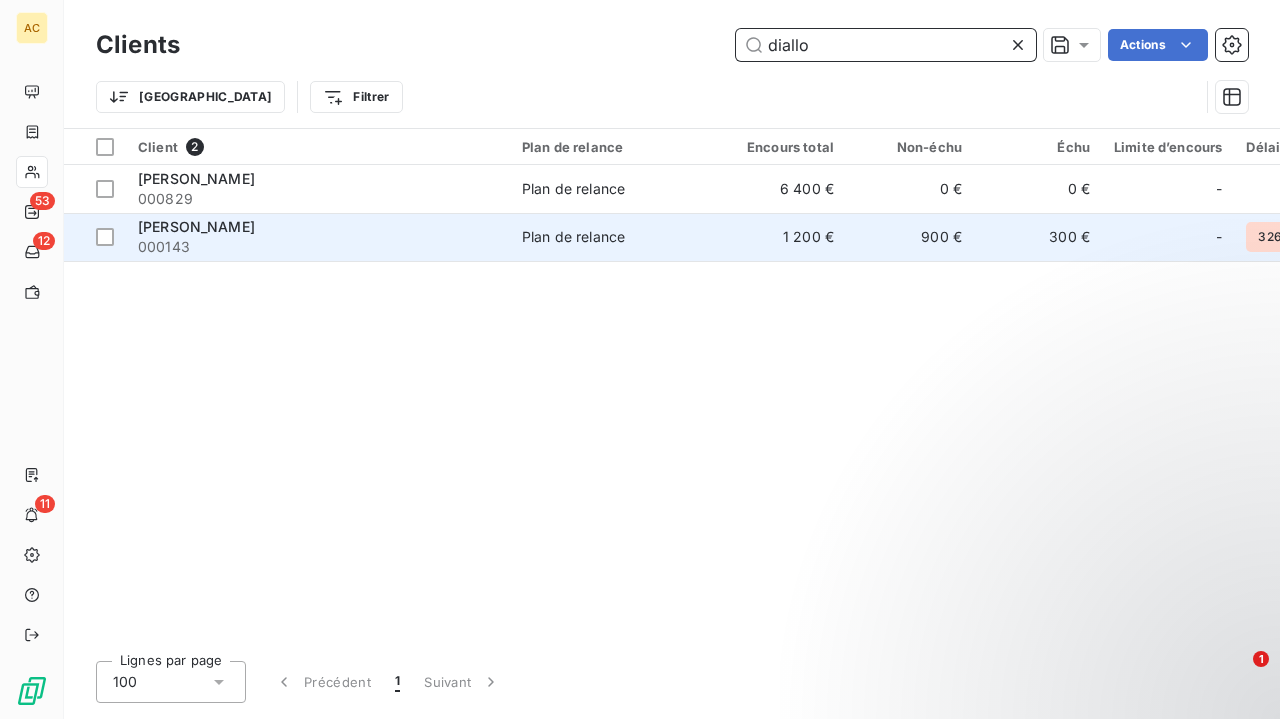 type on "diallo" 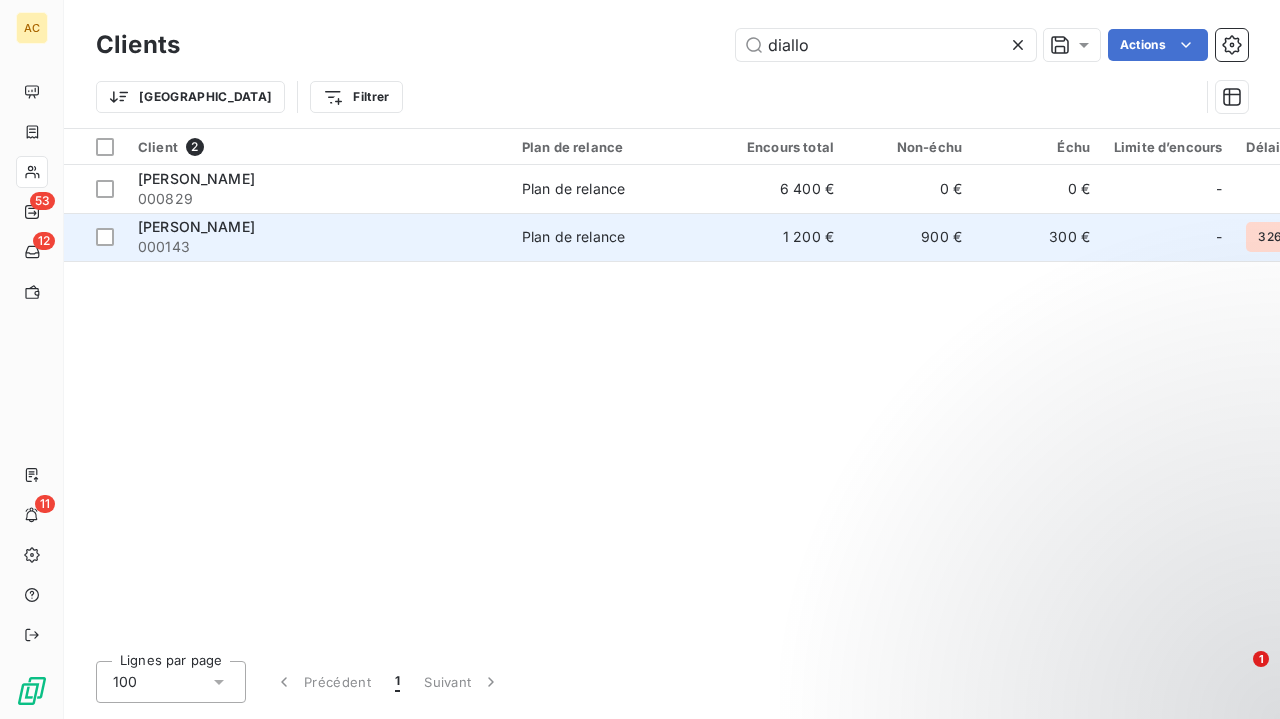 click on "[PERSON_NAME]" at bounding box center [318, 227] 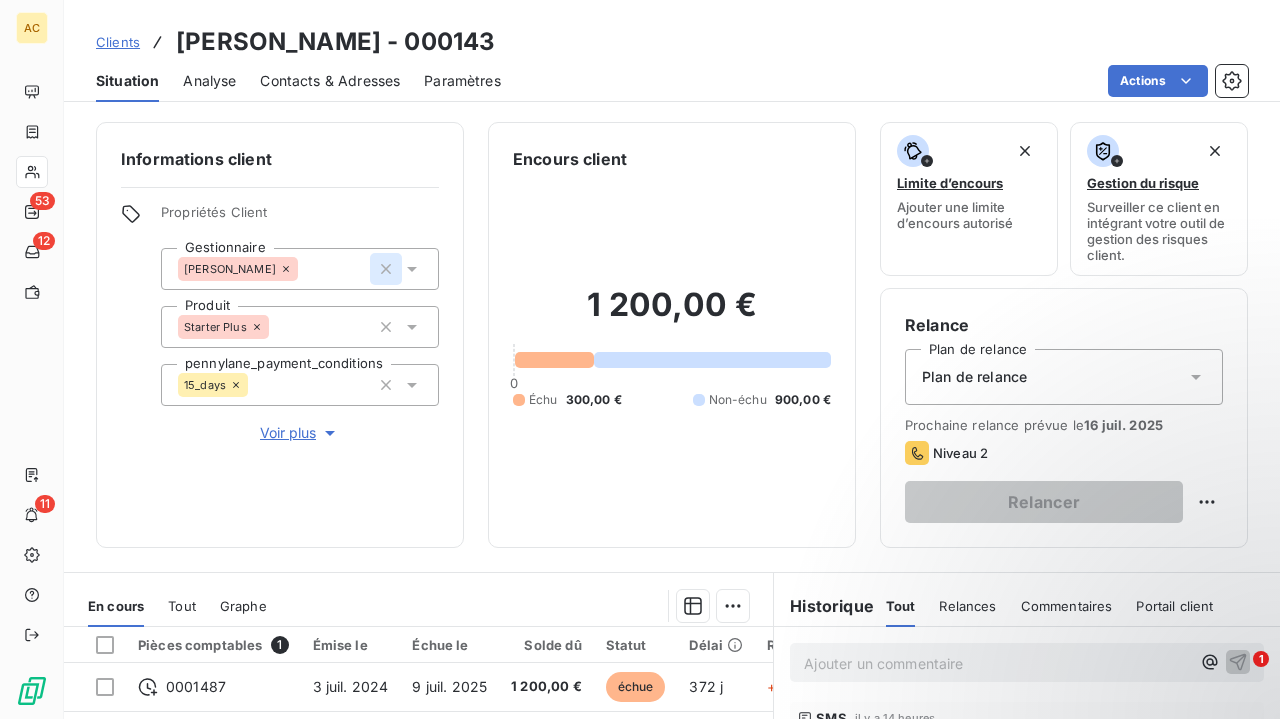 click 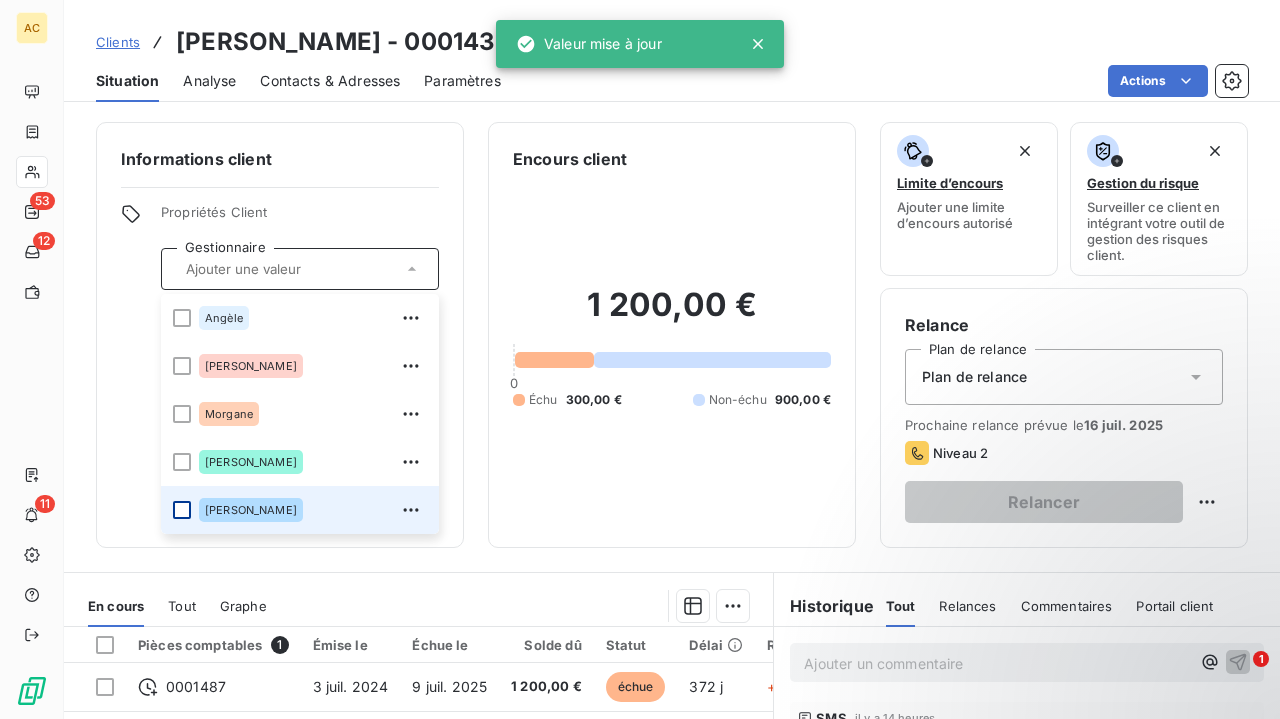 click at bounding box center (182, 510) 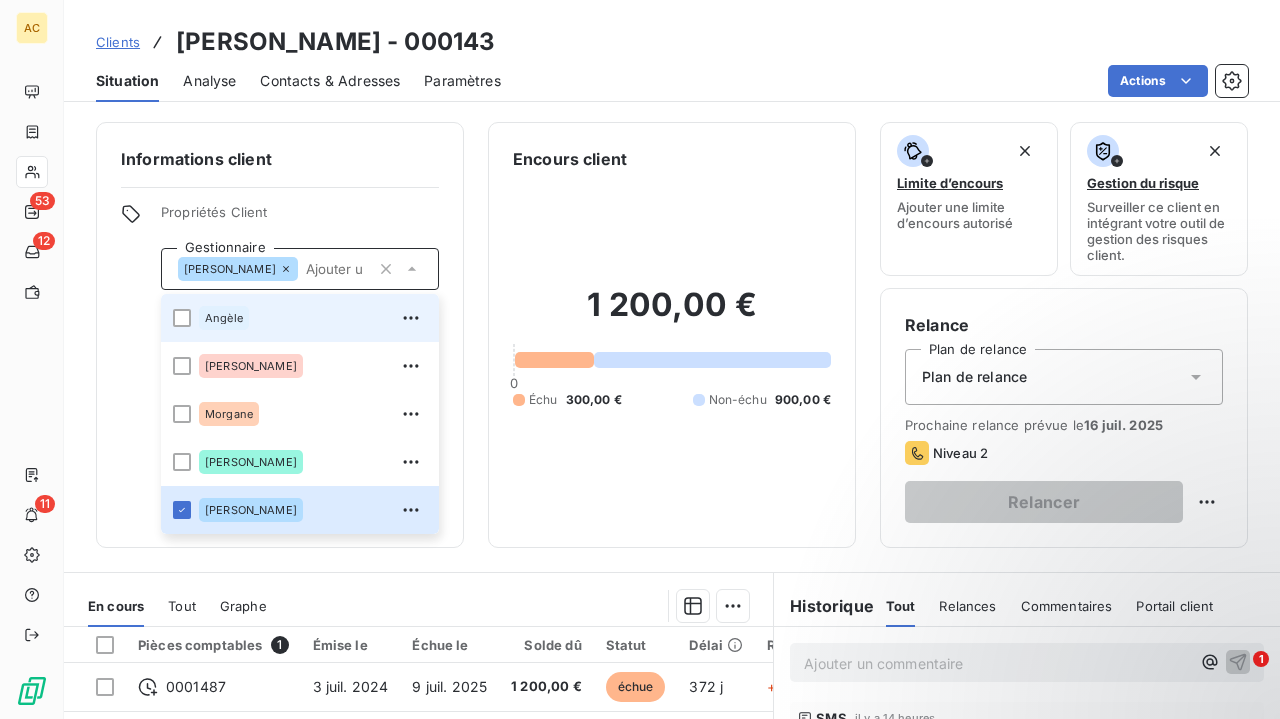 click on "Angèle" at bounding box center [224, 318] 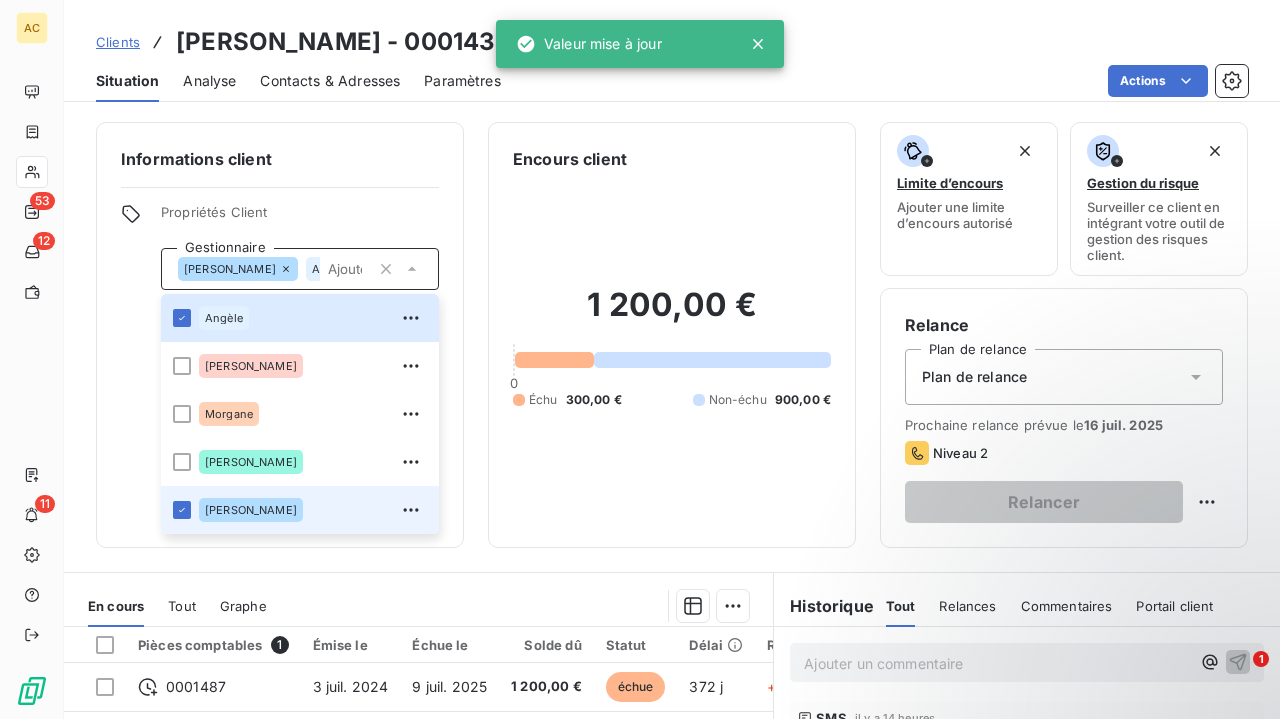 click on "[PERSON_NAME]" at bounding box center [300, 510] 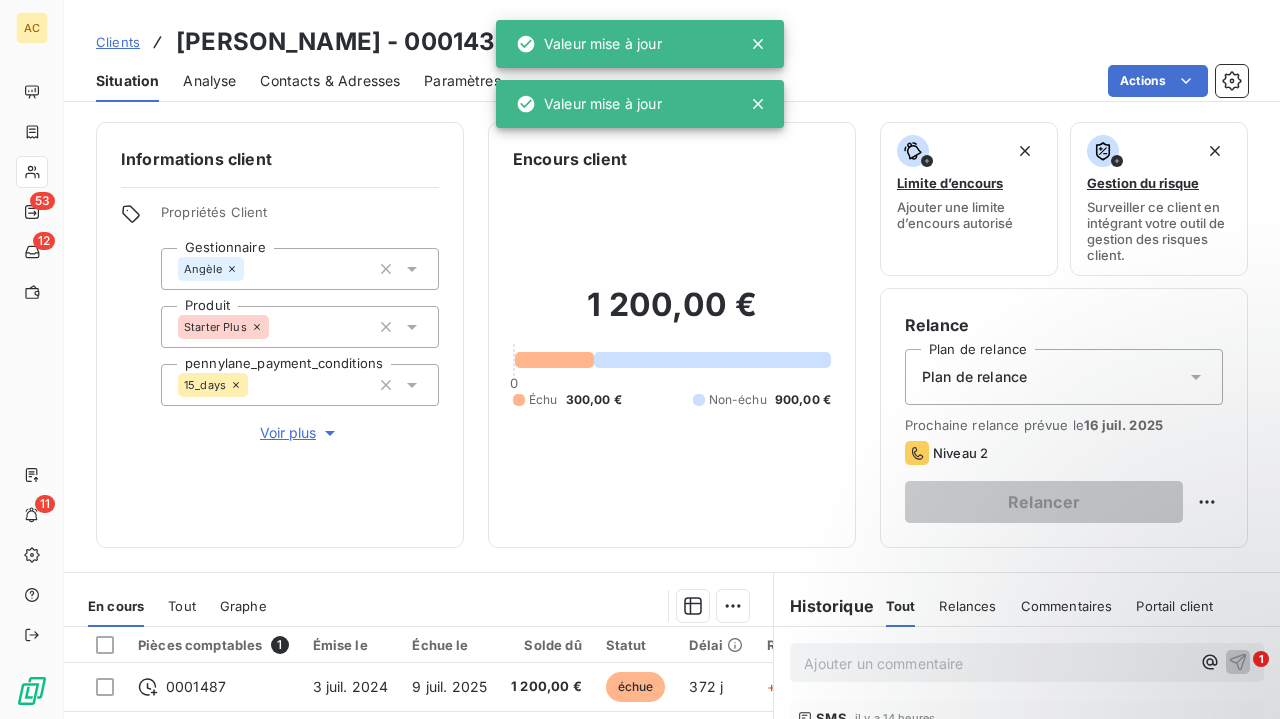 click on "1 200,00 € 0 Échu 300,00 € Non-échu 900,00 €" at bounding box center [672, 347] 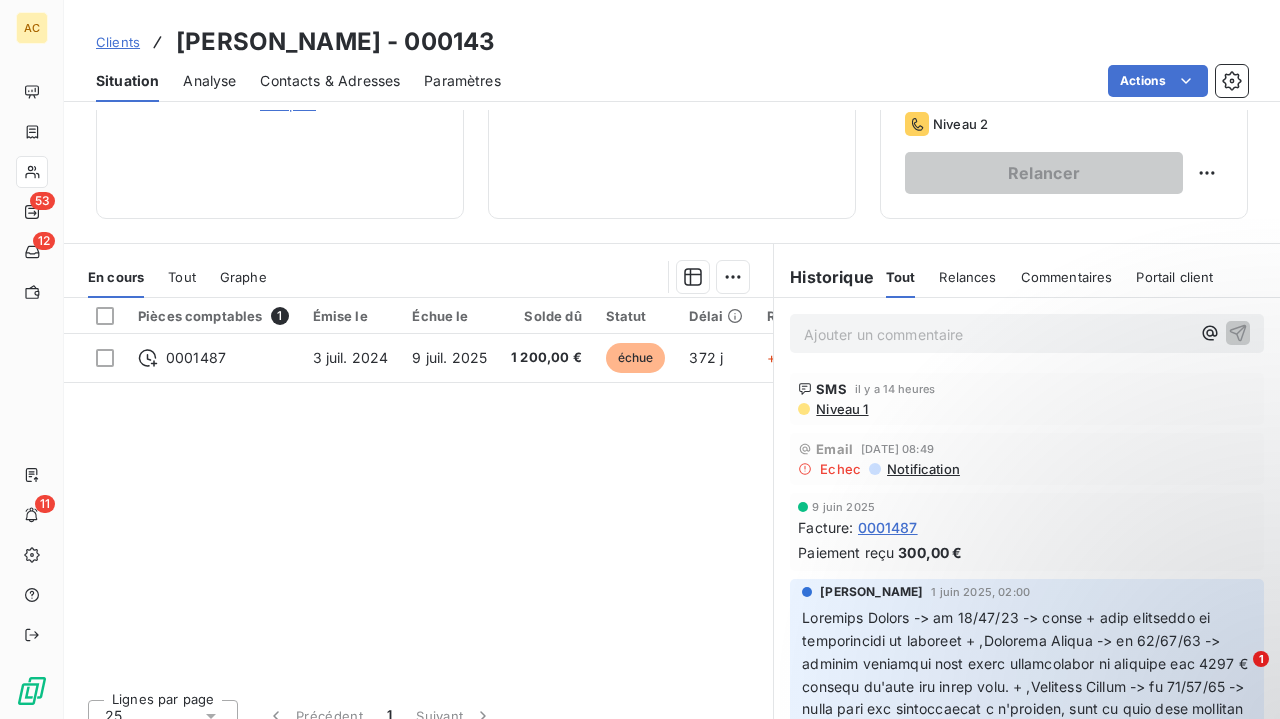 scroll, scrollTop: 351, scrollLeft: 0, axis: vertical 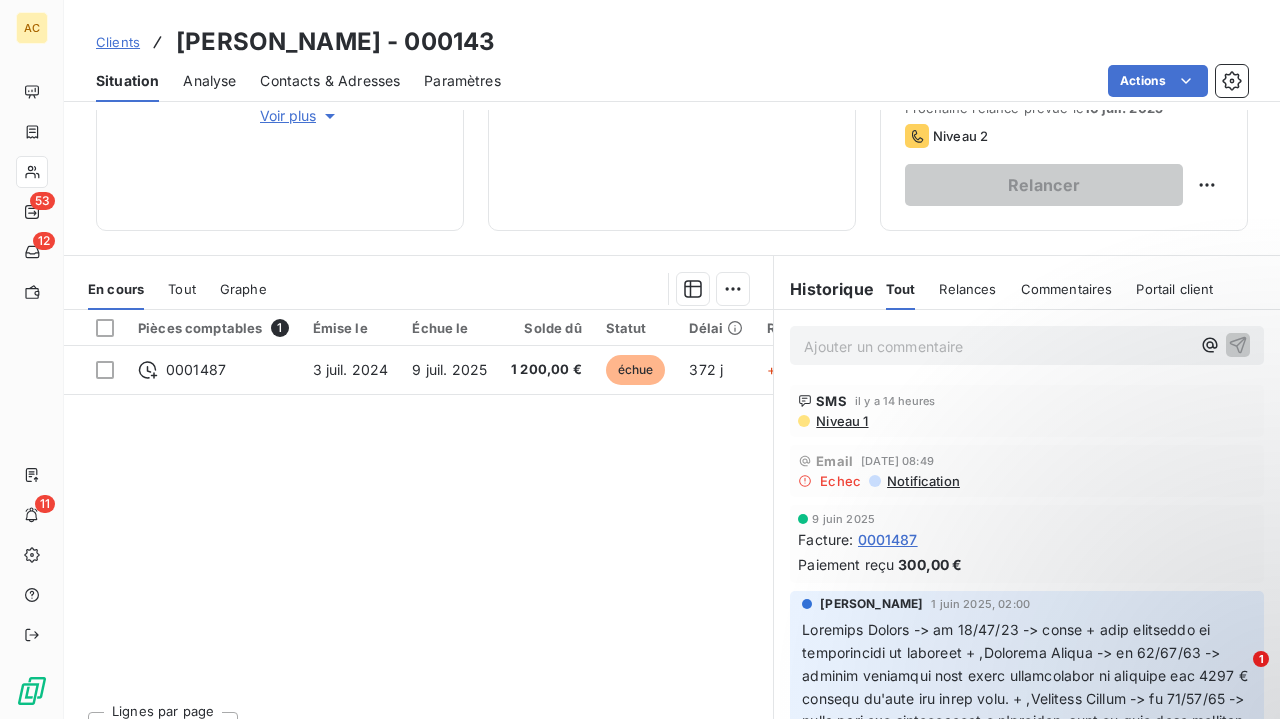 click on "Ajouter un commentaire ﻿" at bounding box center (997, 346) 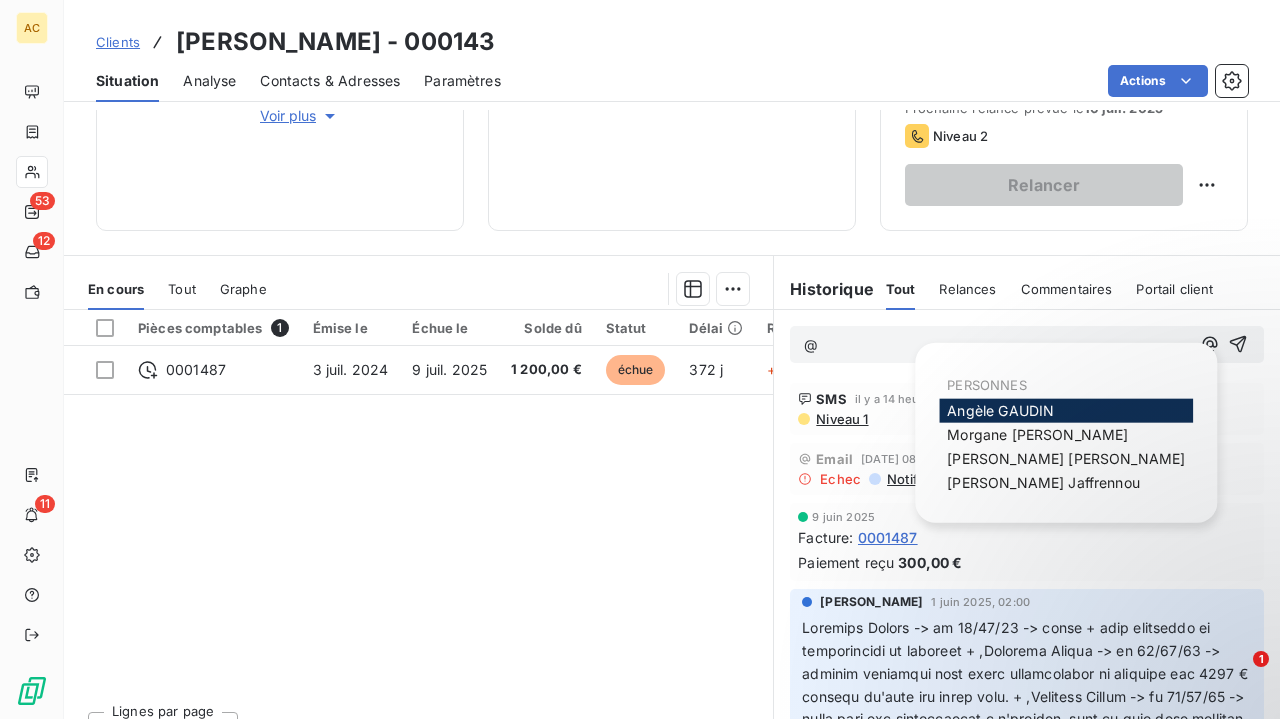 click on "[PERSON_NAME]" at bounding box center (1000, 410) 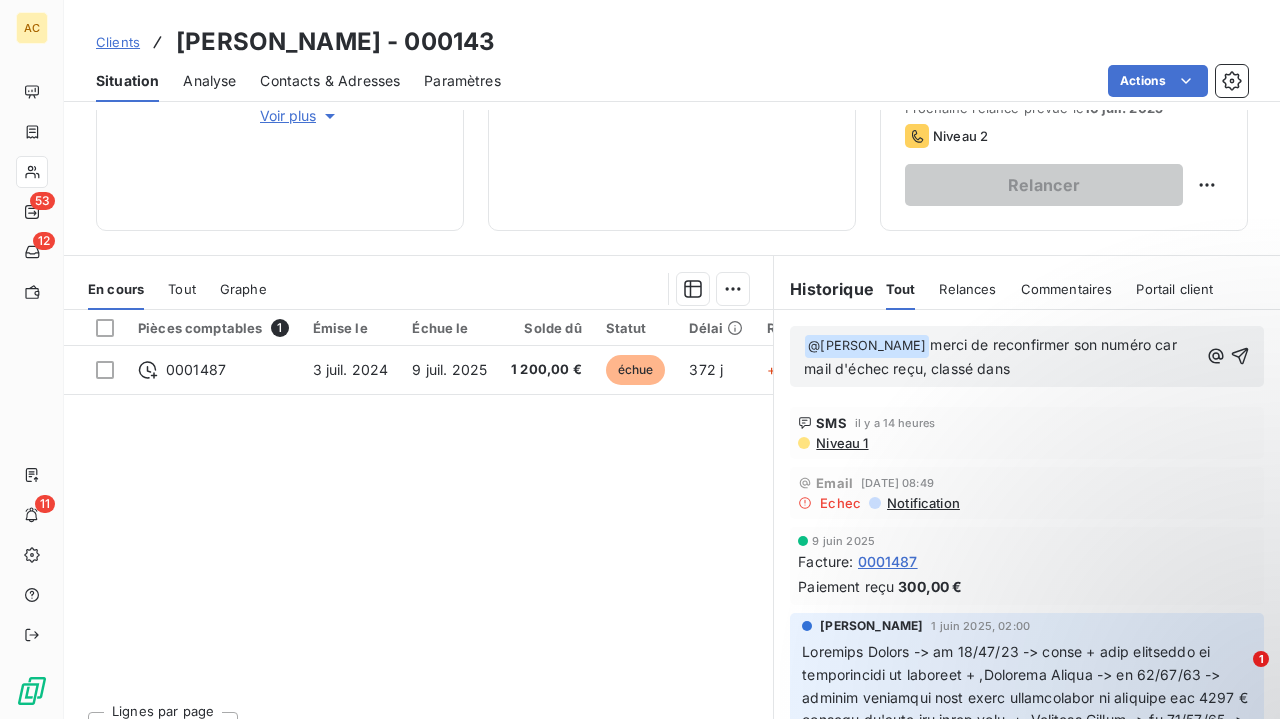 click on "merci de reconfirmer son numéro car mail d'échec reçu, classé dans" at bounding box center [992, 356] 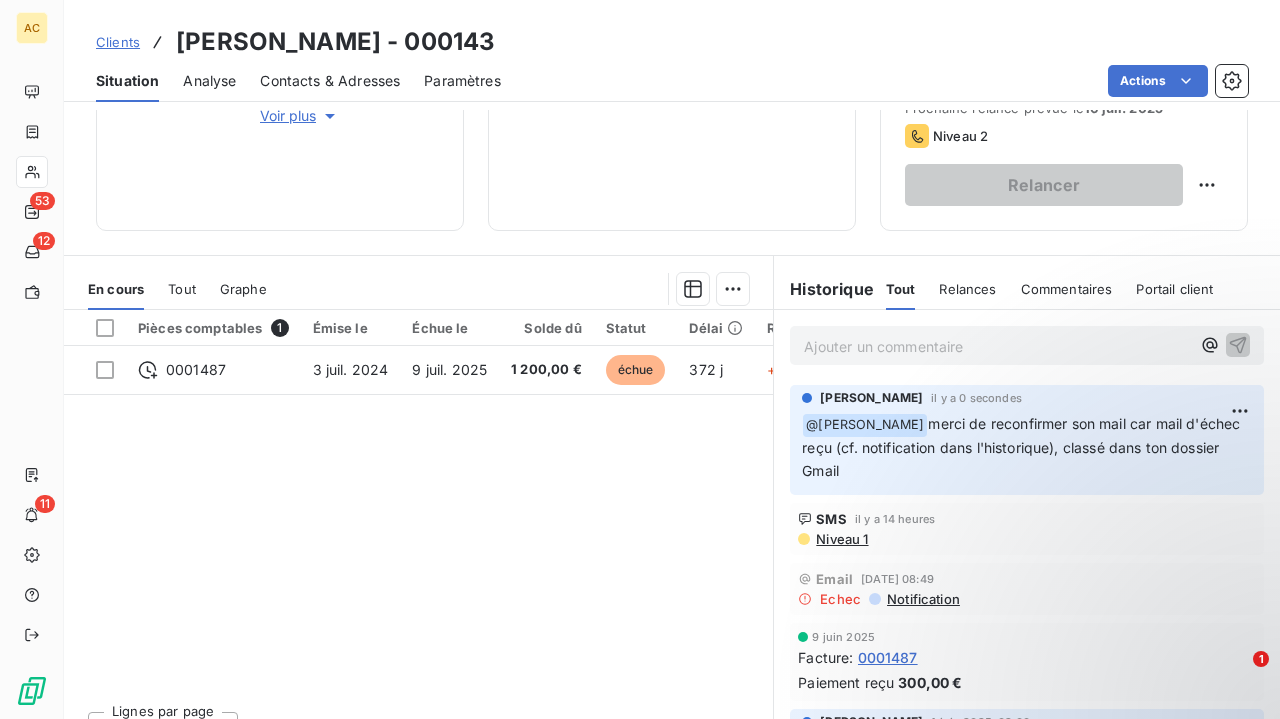 click on "Clients" at bounding box center (118, 42) 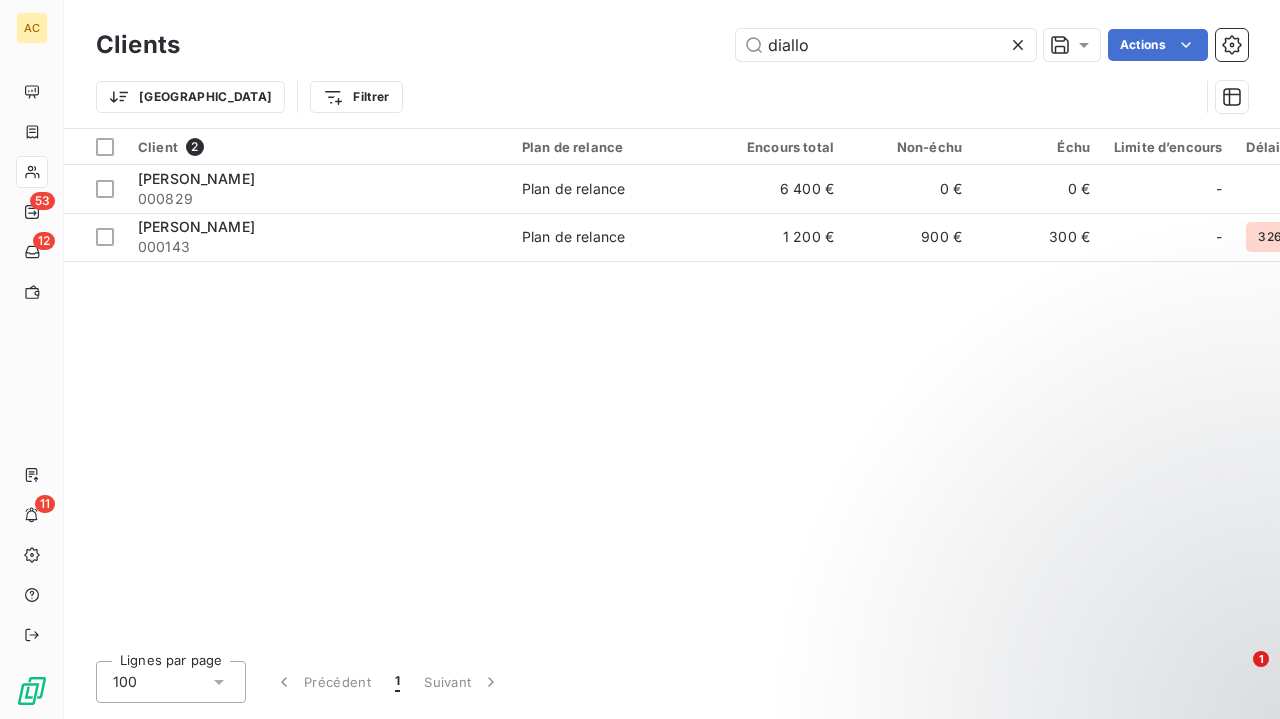click 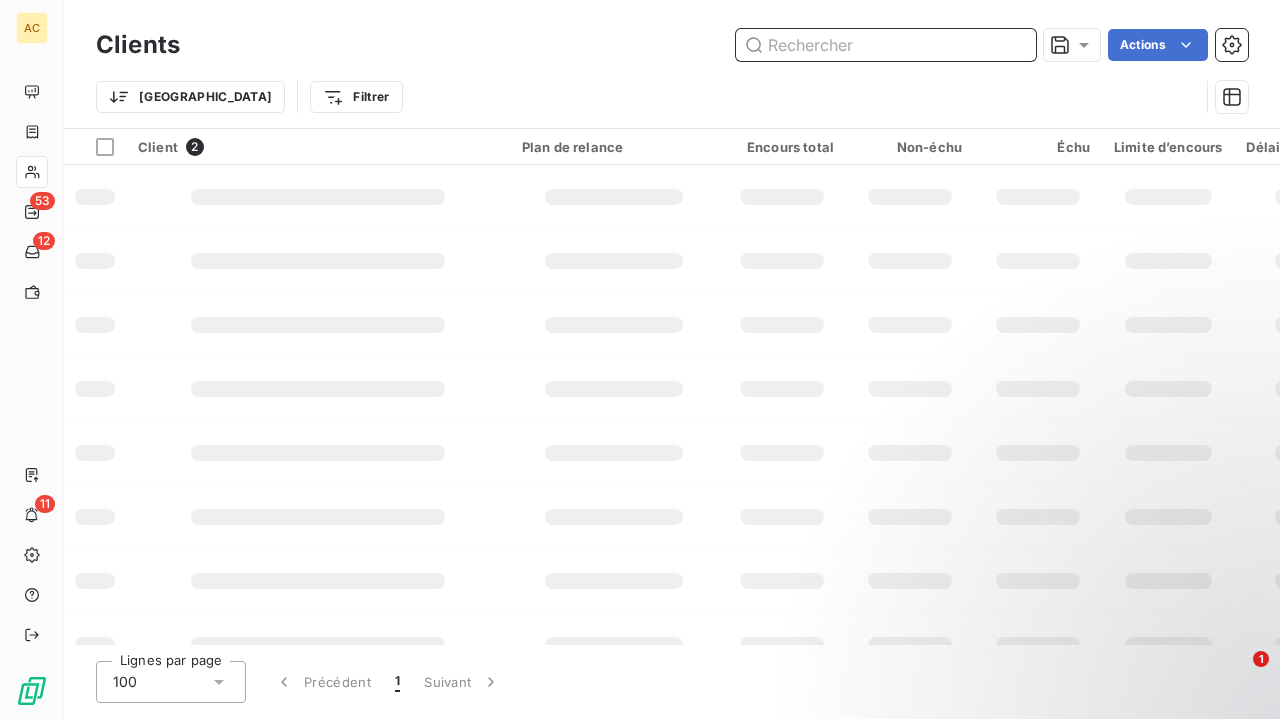 click at bounding box center (886, 45) 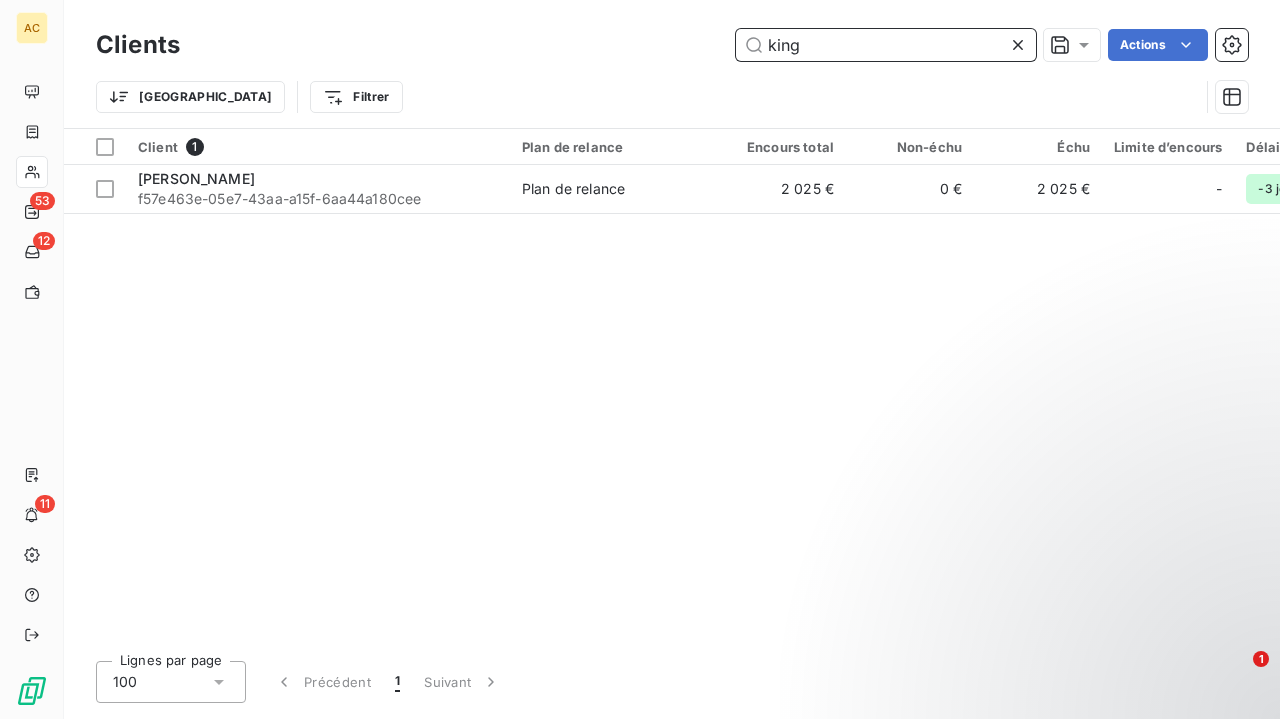 type on "king" 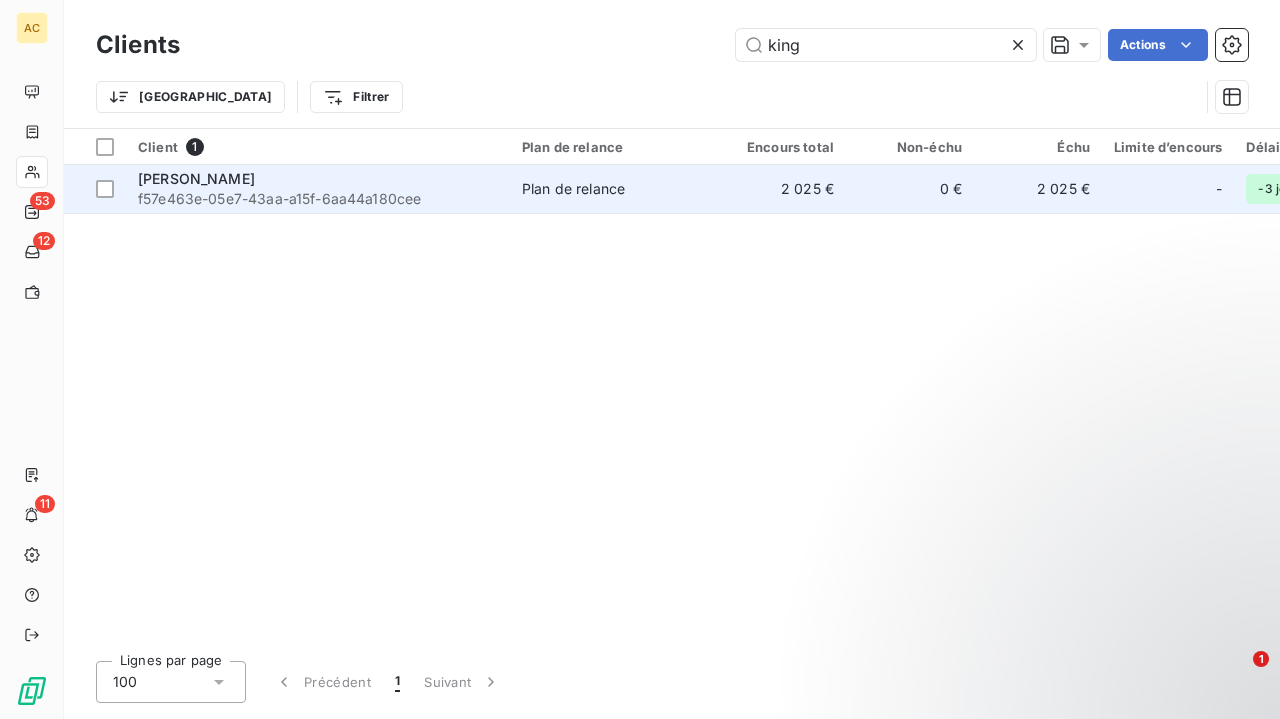 click on "f57e463e-05e7-43aa-a15f-6aa44a180cee" at bounding box center [318, 199] 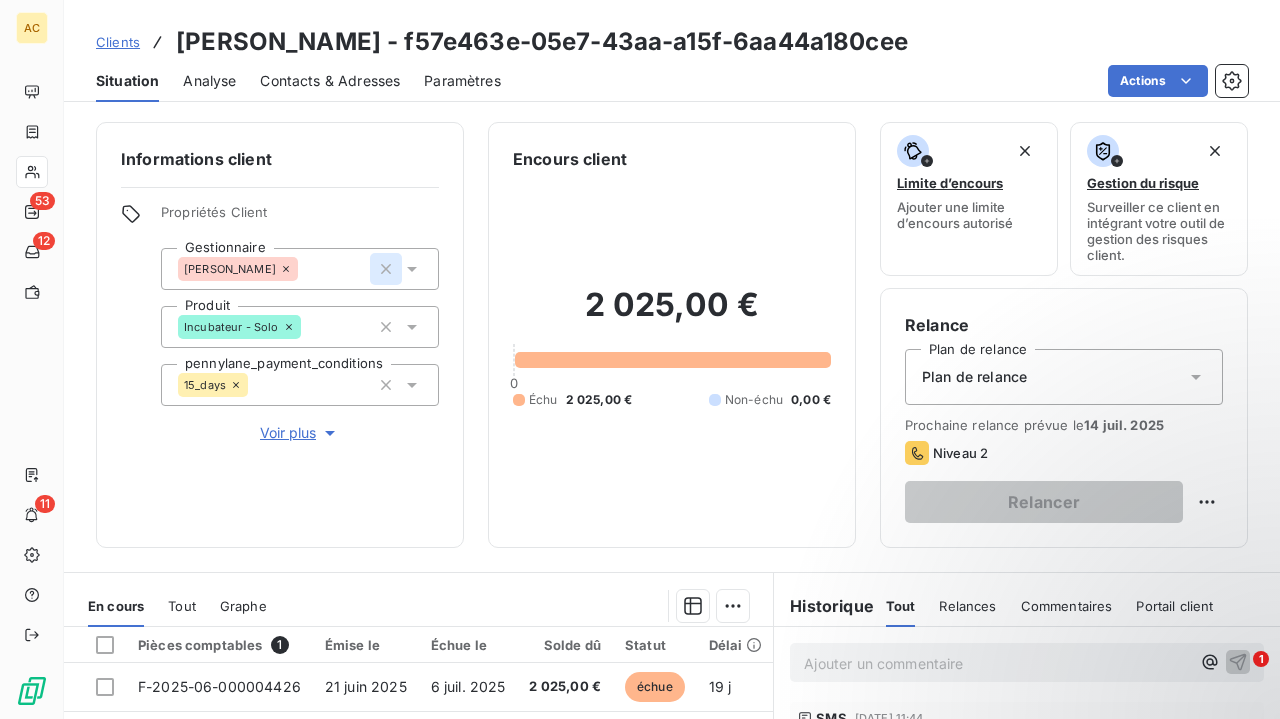 click 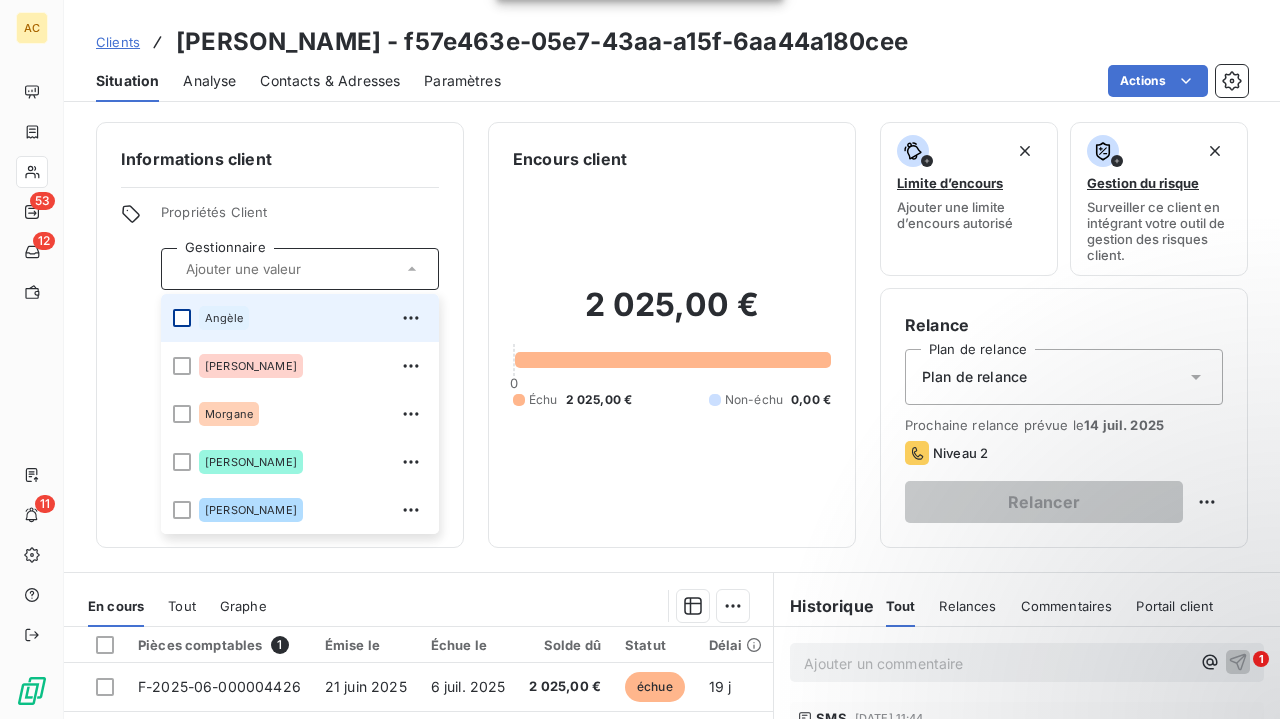 click at bounding box center [182, 318] 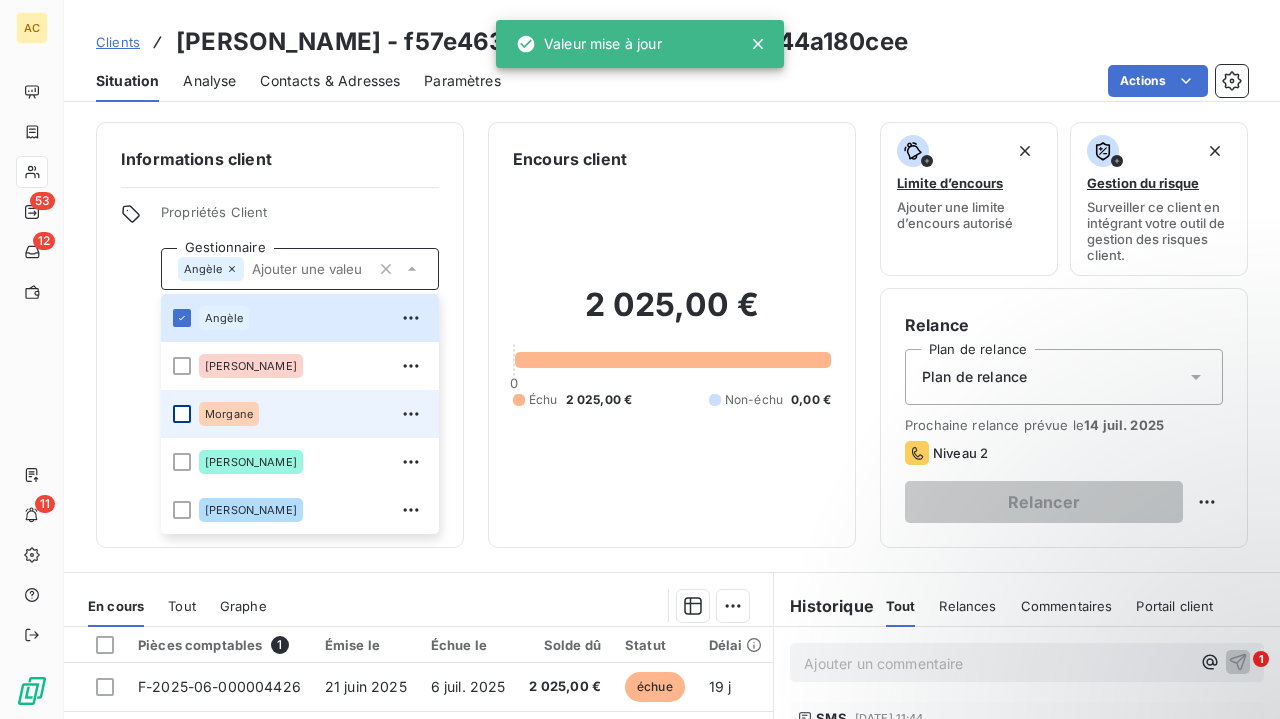 click at bounding box center (182, 414) 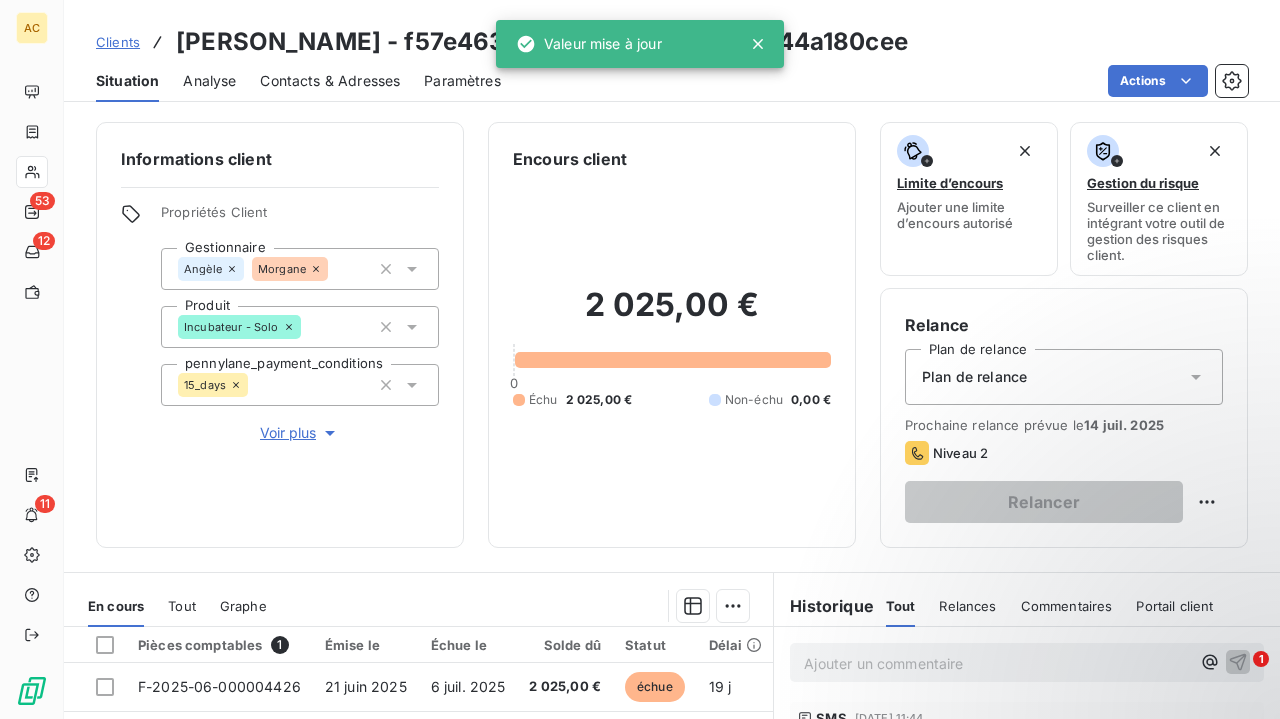 click on "2 025,00 € 0 Échu 2 025,00 € Non-échu 0,00 €" at bounding box center (672, 347) 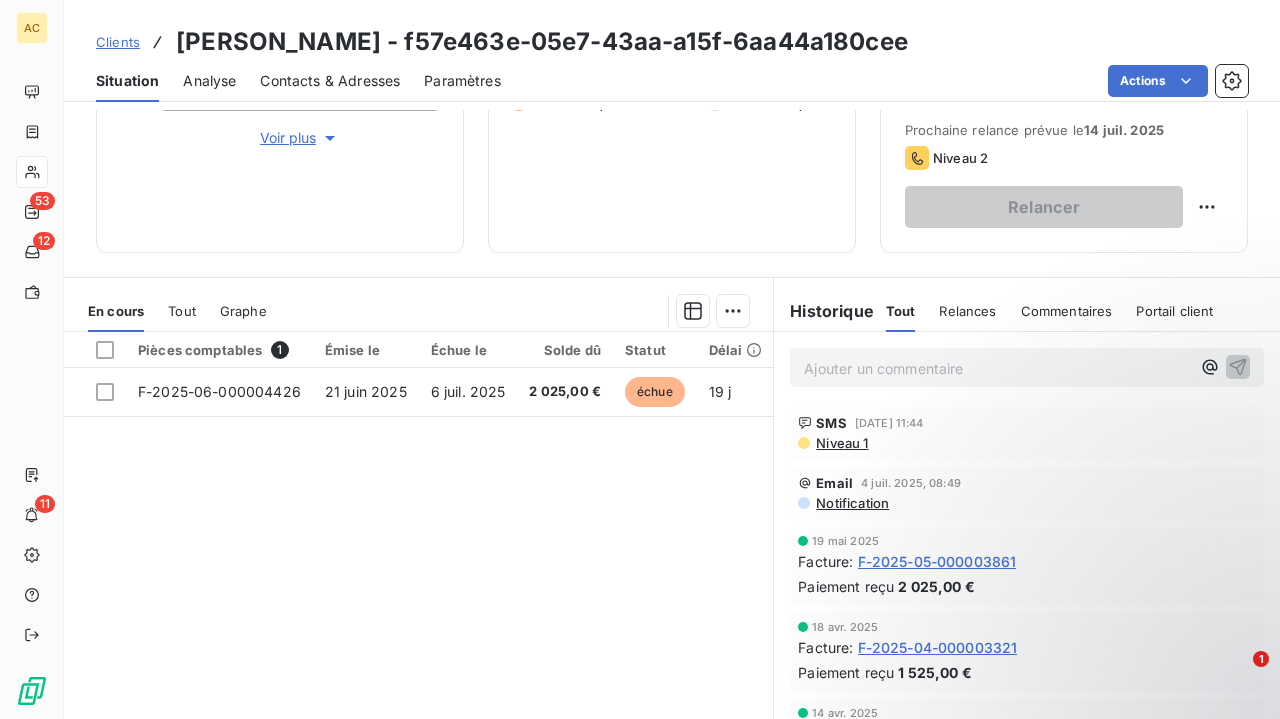 scroll, scrollTop: 351, scrollLeft: 0, axis: vertical 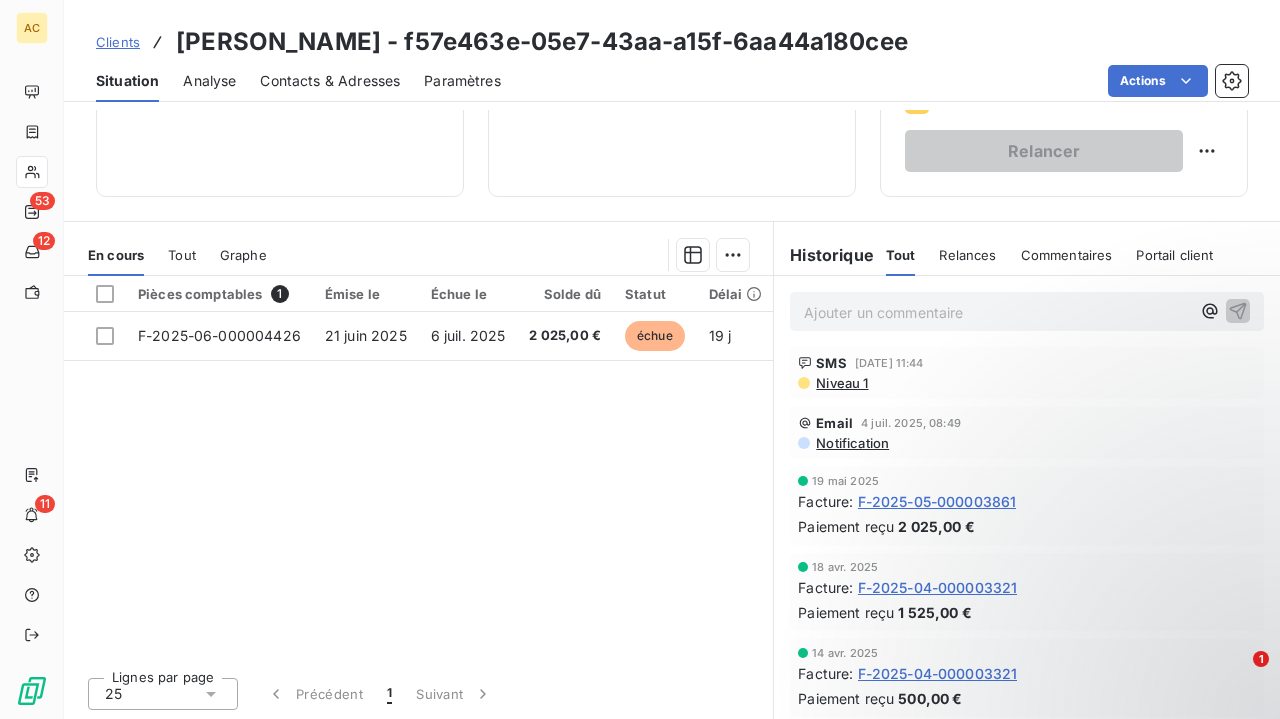 click on "Ajouter un commentaire ﻿" at bounding box center (997, 312) 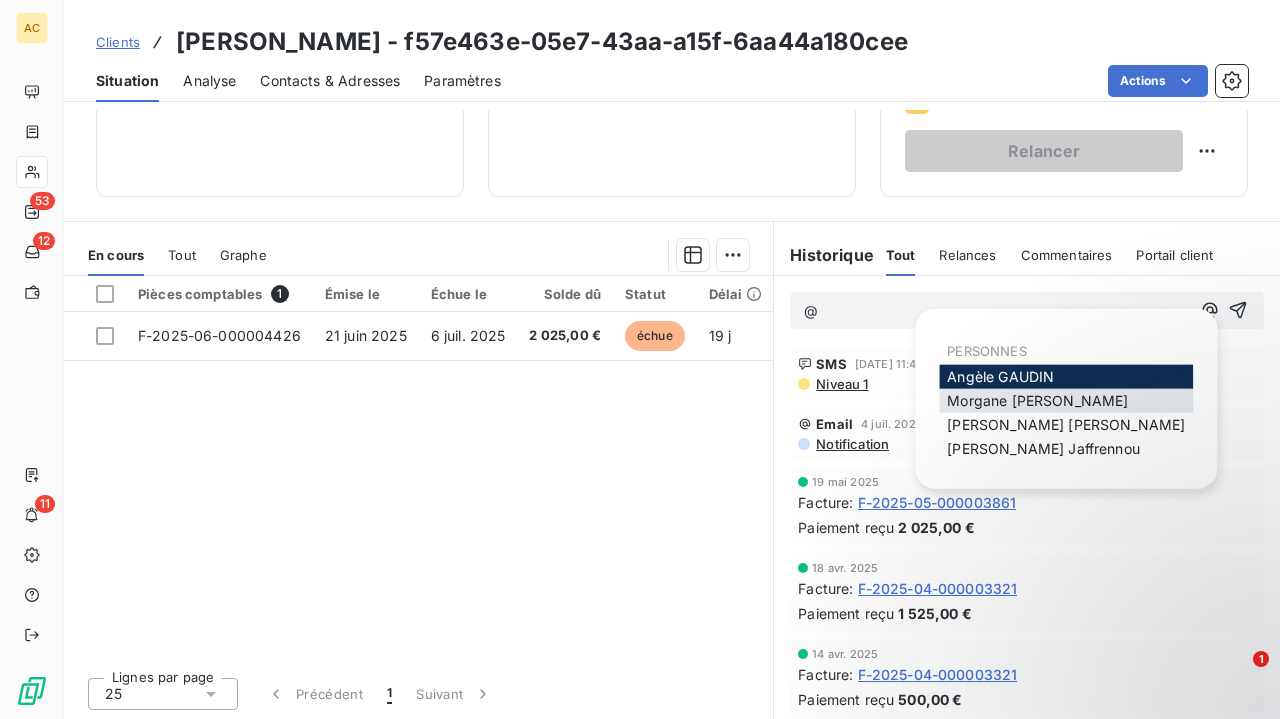click on "[PERSON_NAME]" at bounding box center (1037, 400) 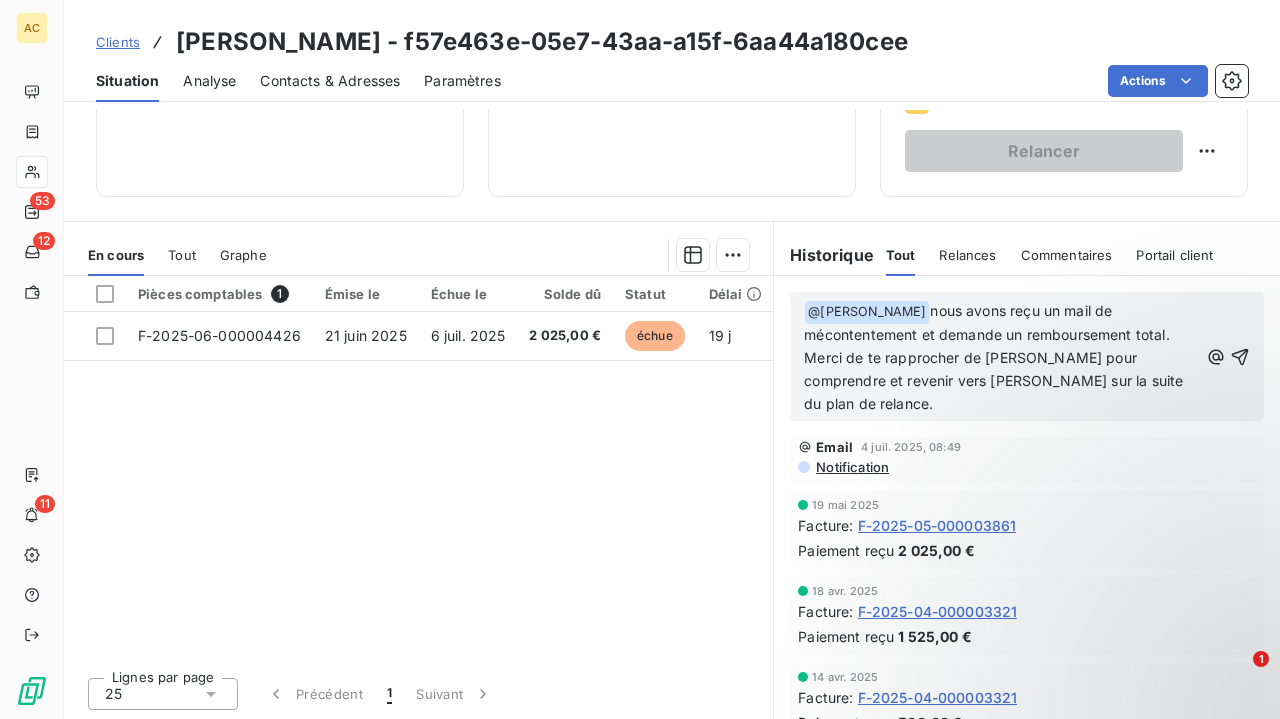 scroll, scrollTop: 94, scrollLeft: 0, axis: vertical 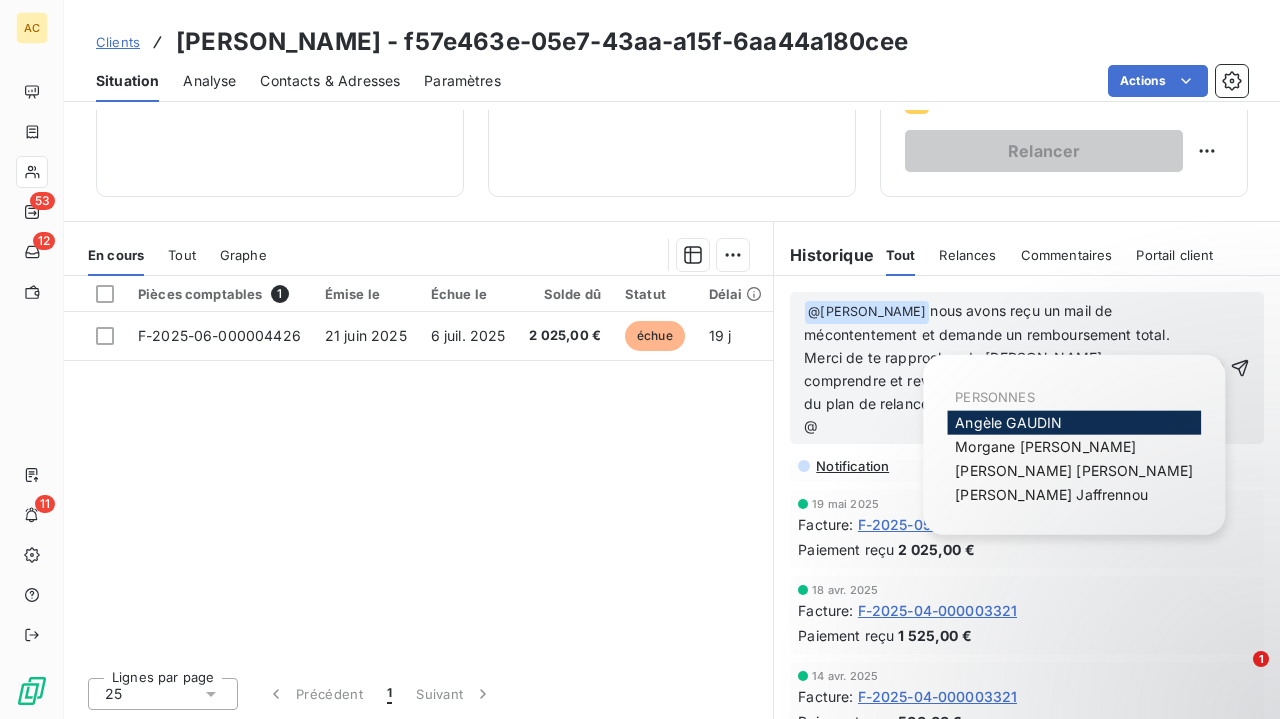 click on "[PERSON_NAME]" at bounding box center (1008, 422) 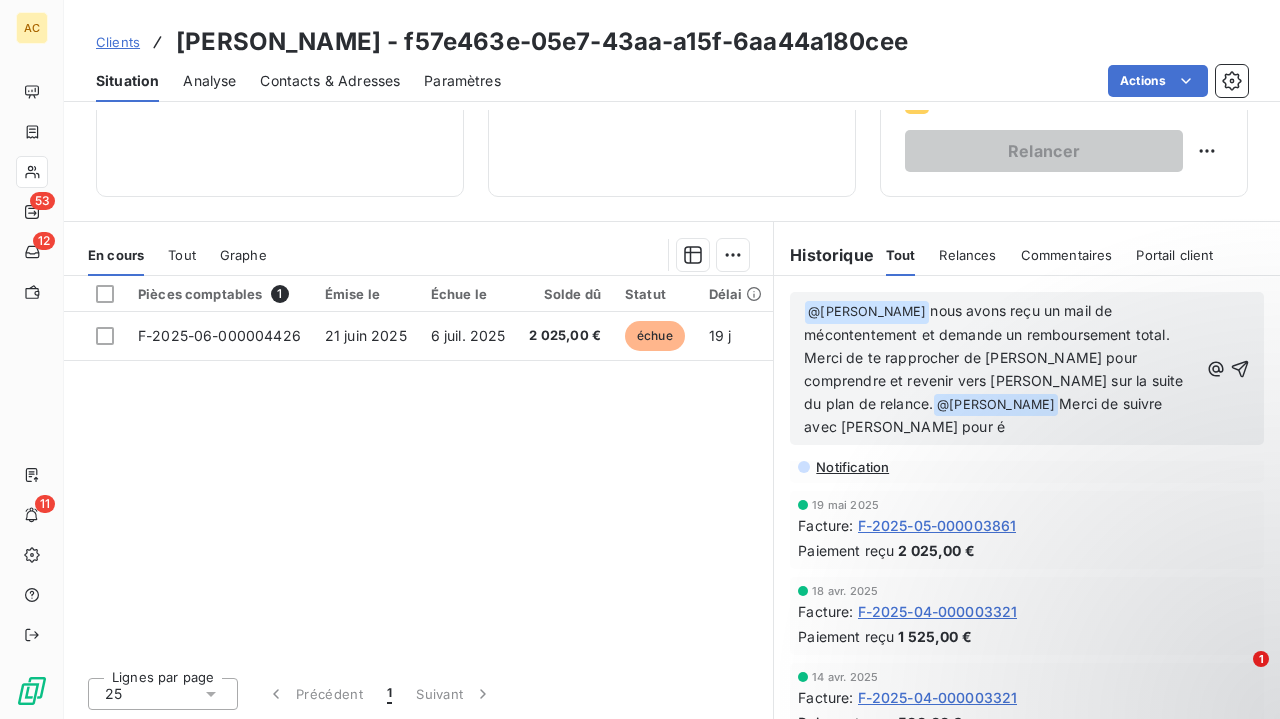 scroll, scrollTop: 117, scrollLeft: 0, axis: vertical 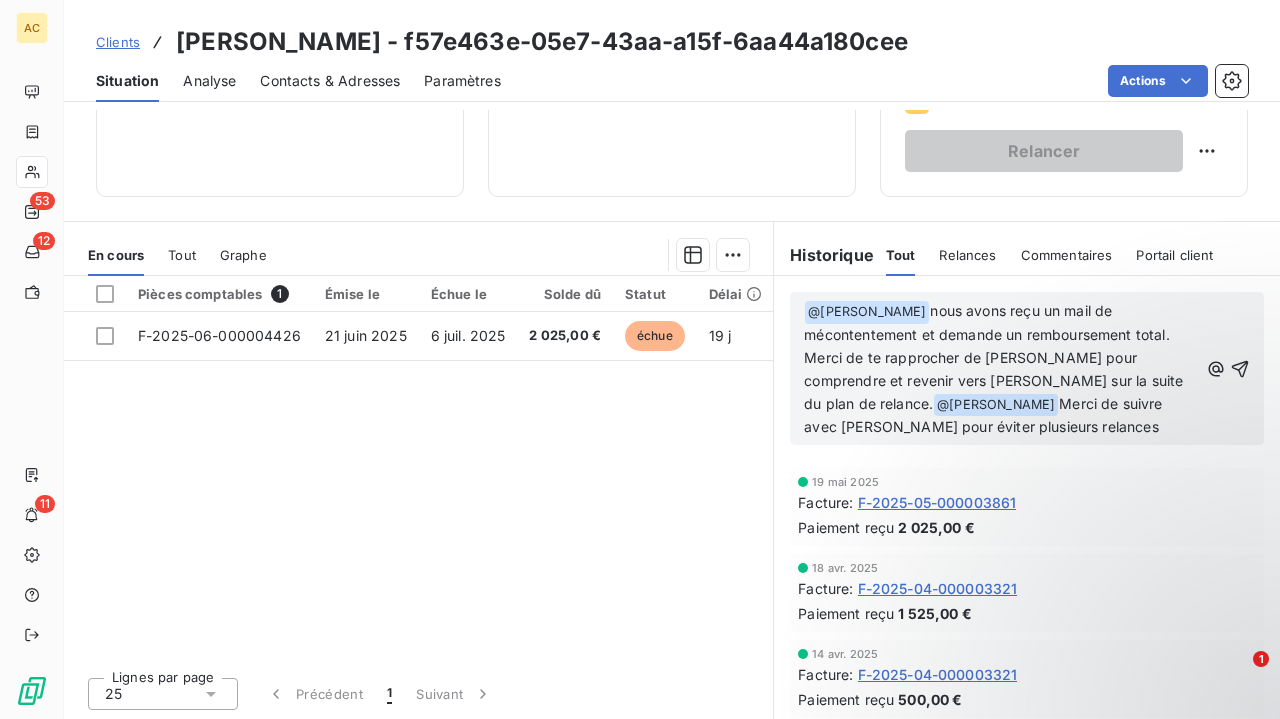 click on "﻿ @ [PERSON_NAME] ﻿  nous avons reçu un mail de mécontentement et demande un remboursement total. Merci de te rapprocher de [PERSON_NAME] pour comprendre et revenir vers [PERSON_NAME] sur la suite du plan de relance.
@ [PERSON_NAME] ﻿ Merci de suivre avec [PERSON_NAME] pour éviter plusieurs relances" at bounding box center (1027, 368) 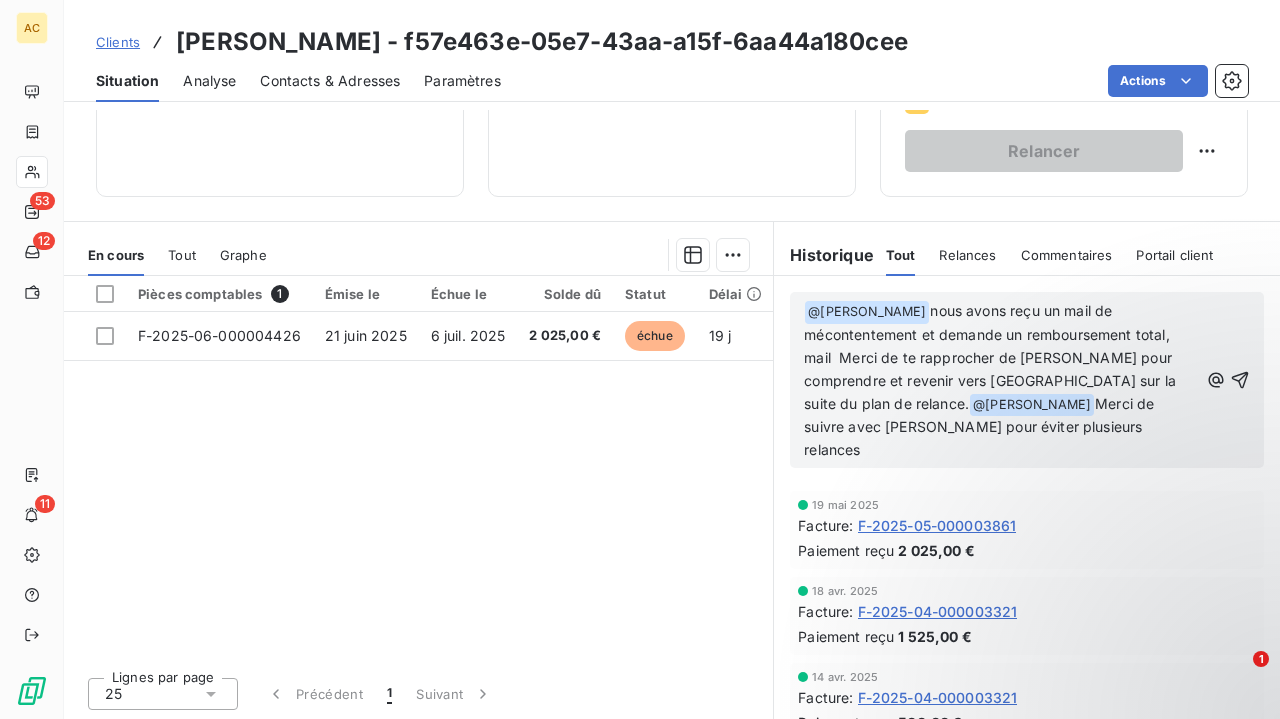 scroll, scrollTop: 140, scrollLeft: 0, axis: vertical 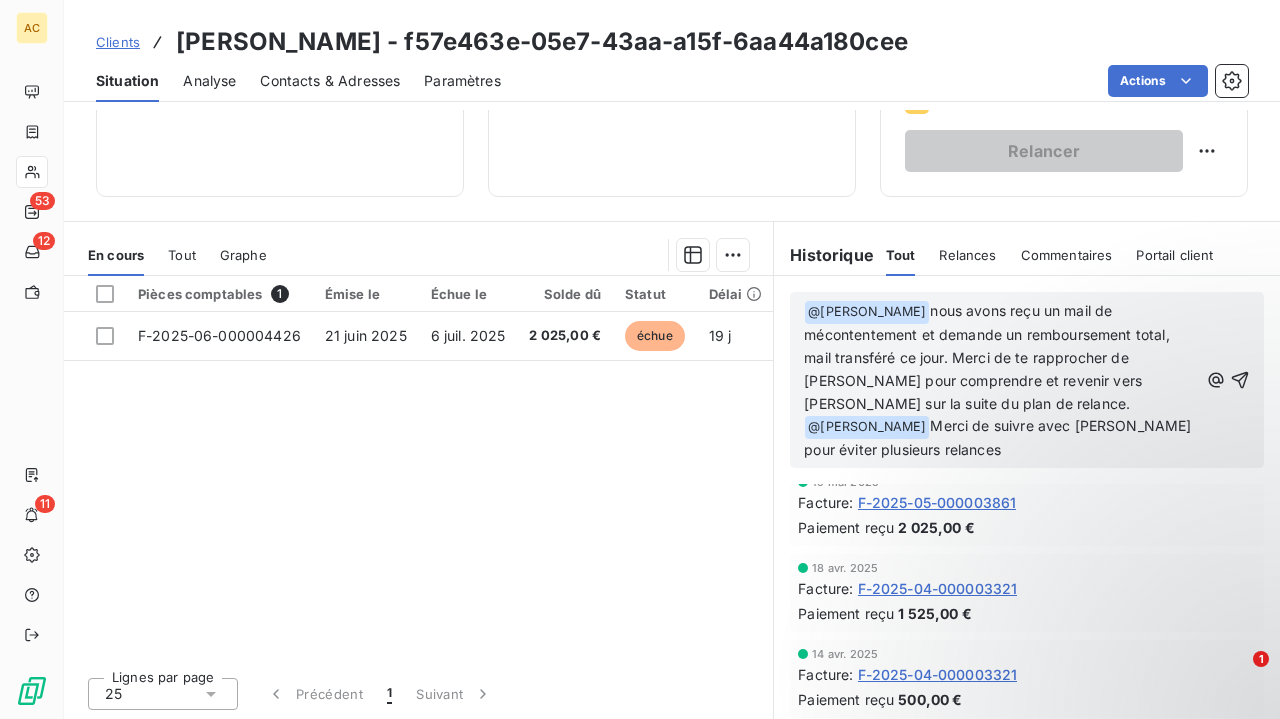 click on "﻿ @ [PERSON_NAME] ﻿  nous avons reçu un mail de mécontentement et demande un remboursement total, mail transféré ce jour. Merci de te rapprocher de [PERSON_NAME] pour comprendre et revenir vers [PERSON_NAME] sur la suite du plan de relance.
@ [PERSON_NAME] ﻿ Merci de suivre avec [PERSON_NAME] pour éviter plusieurs relances" at bounding box center [1001, 381] 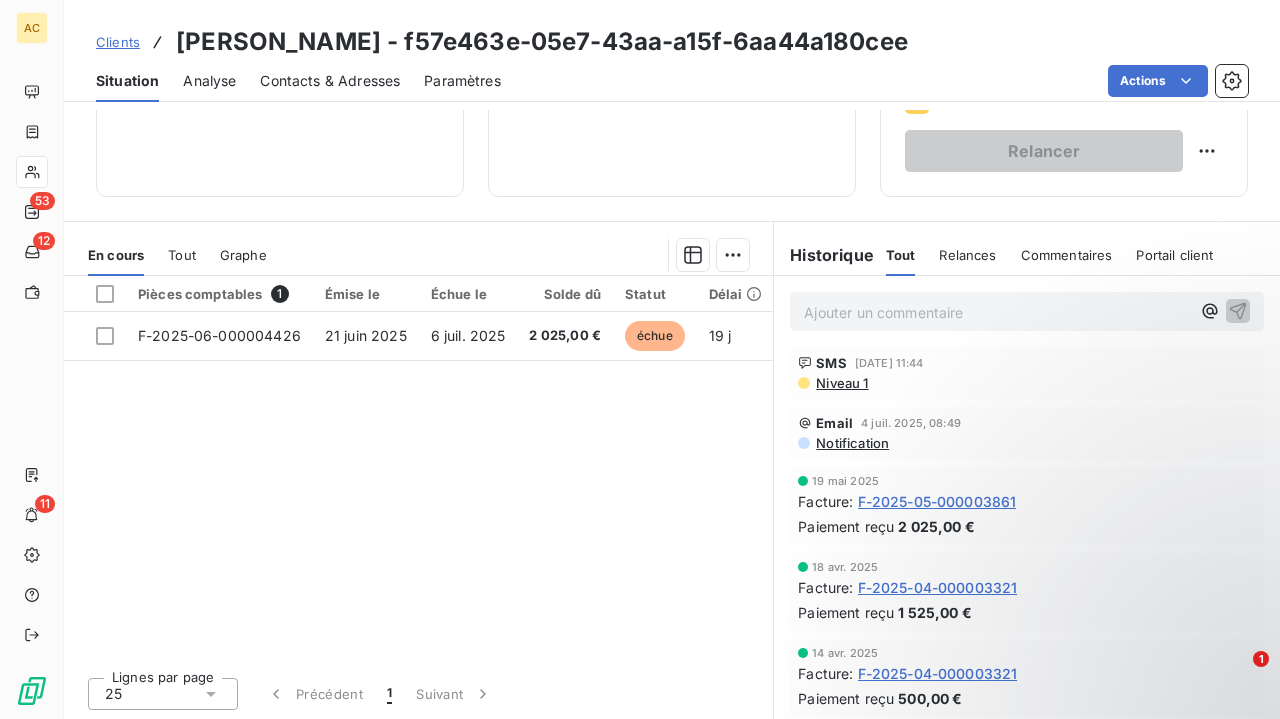 scroll, scrollTop: 0, scrollLeft: 0, axis: both 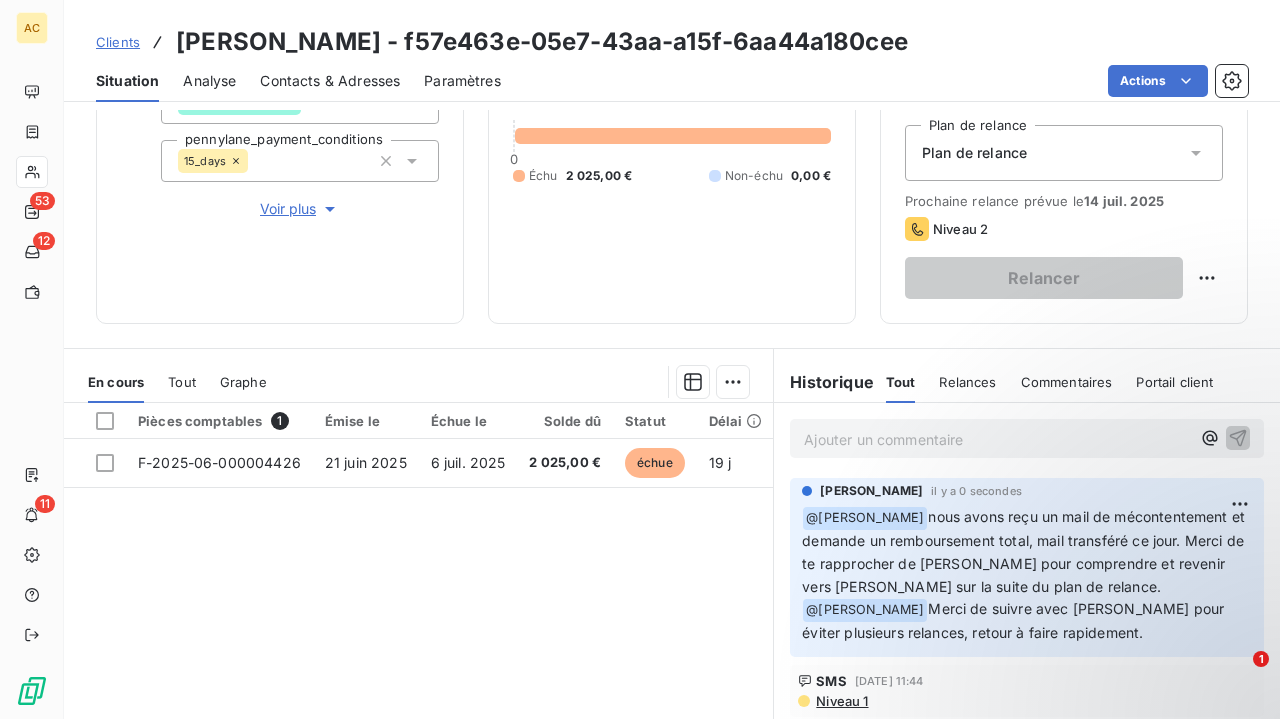 click on "Clients" at bounding box center (118, 42) 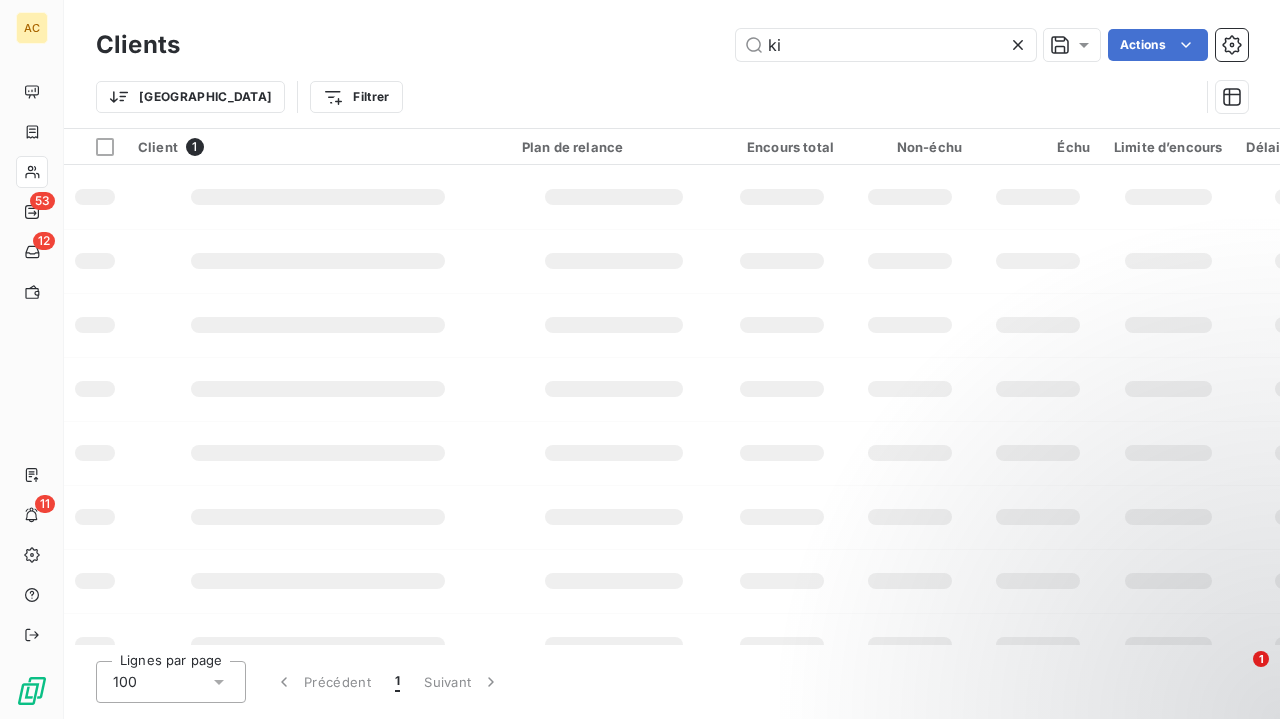 type on "k" 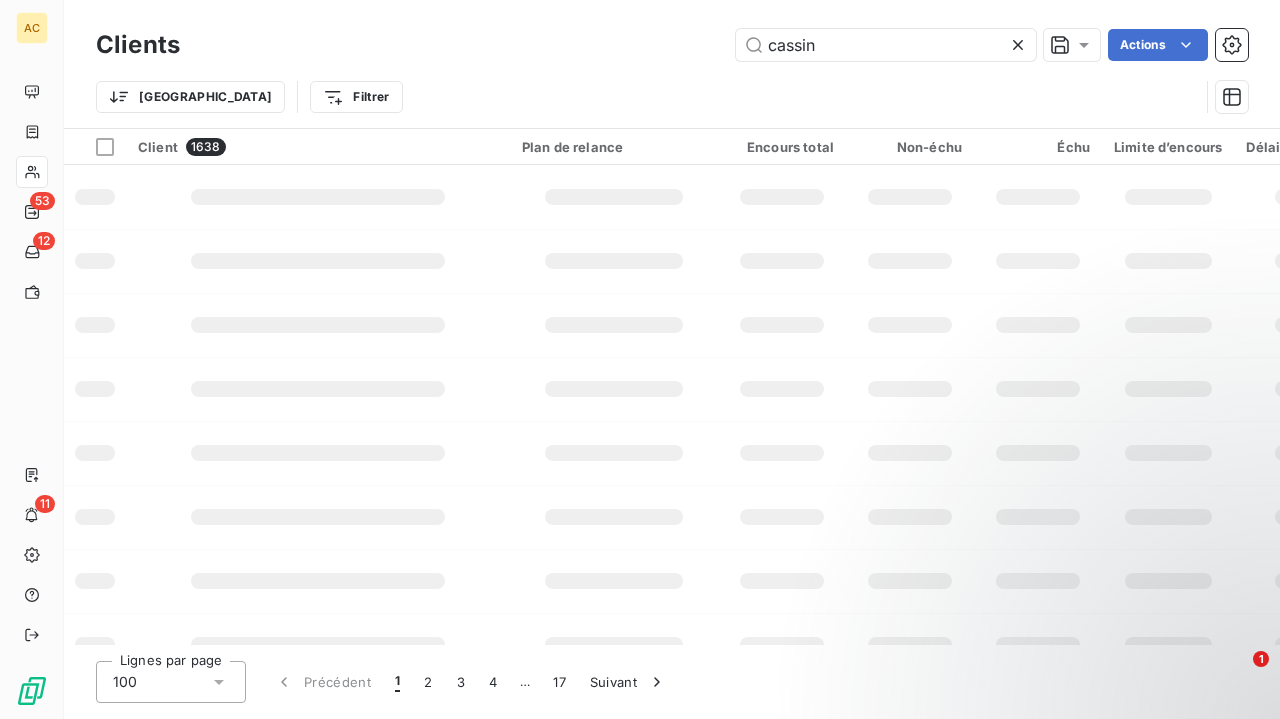 type on "cassin" 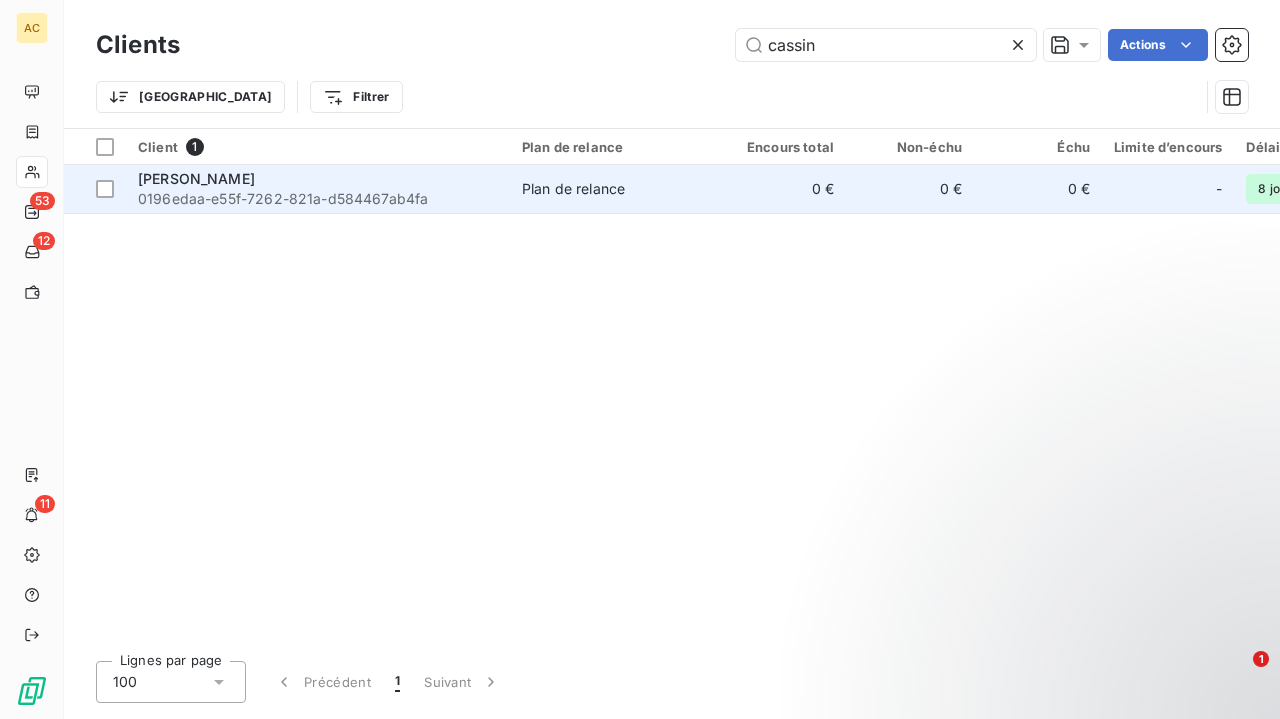 click on "0196edaa-e55f-7262-821a-d584467ab4fa" at bounding box center [318, 199] 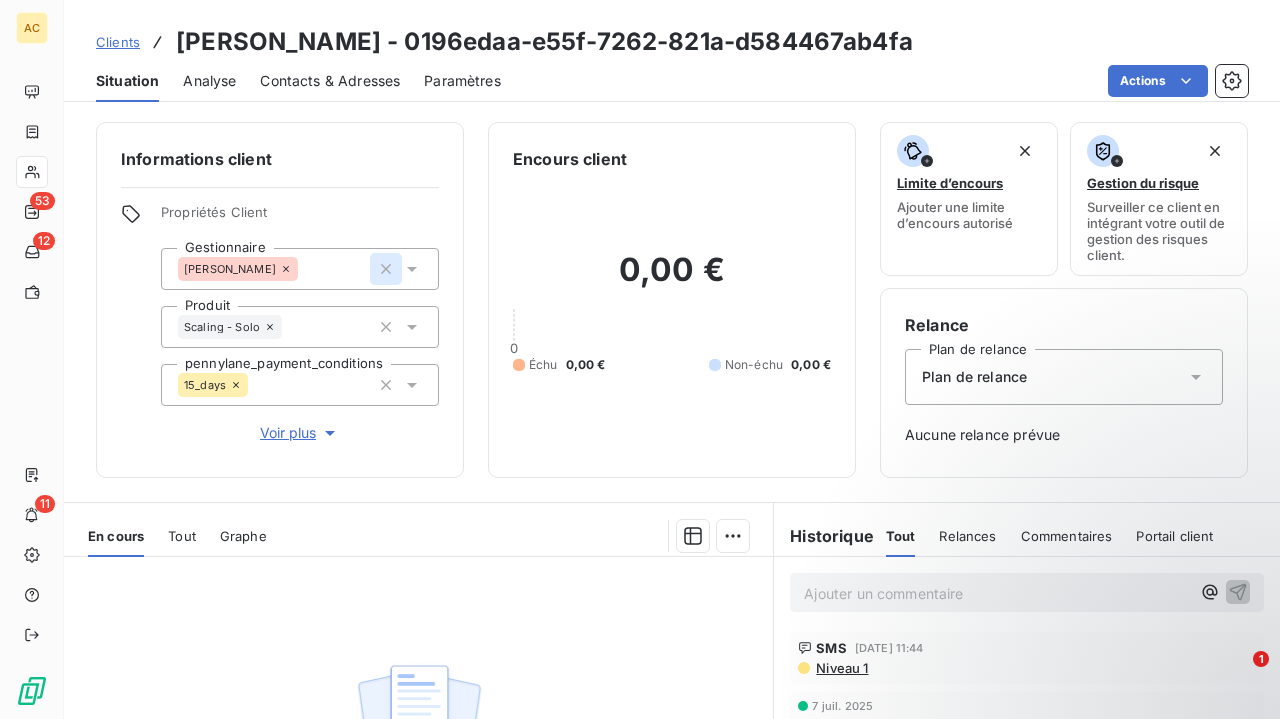 click 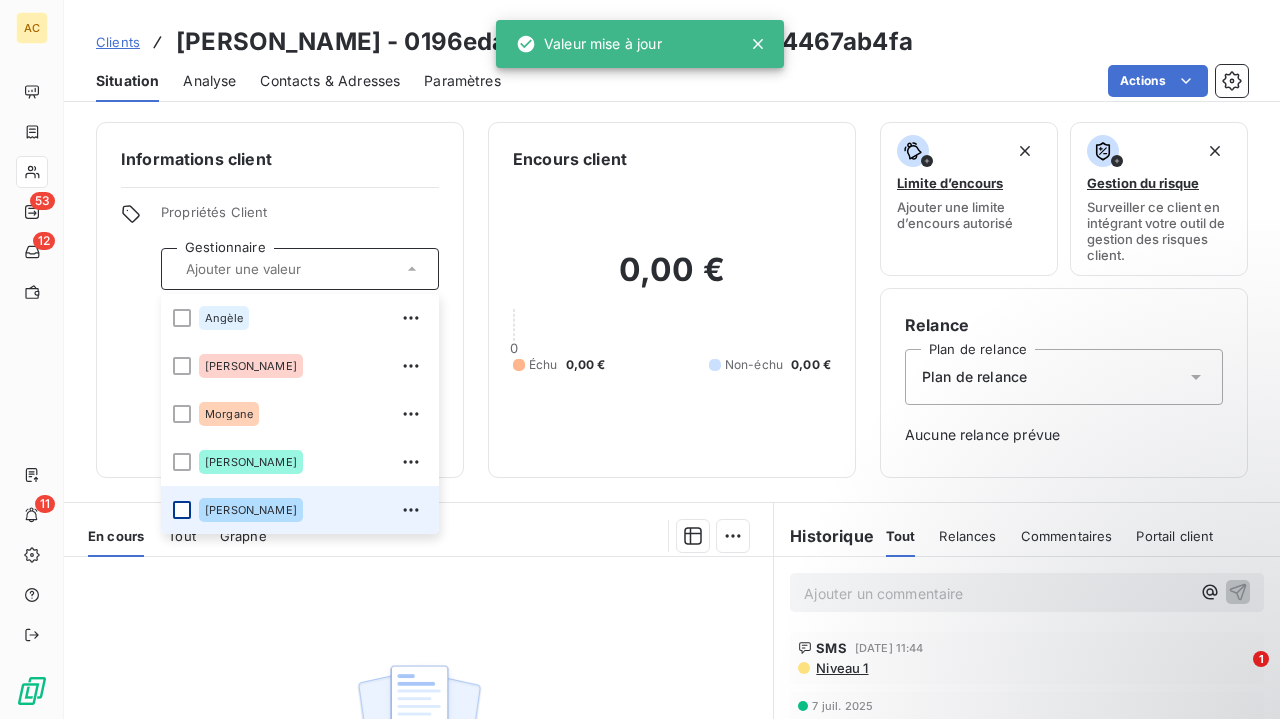 click at bounding box center [182, 510] 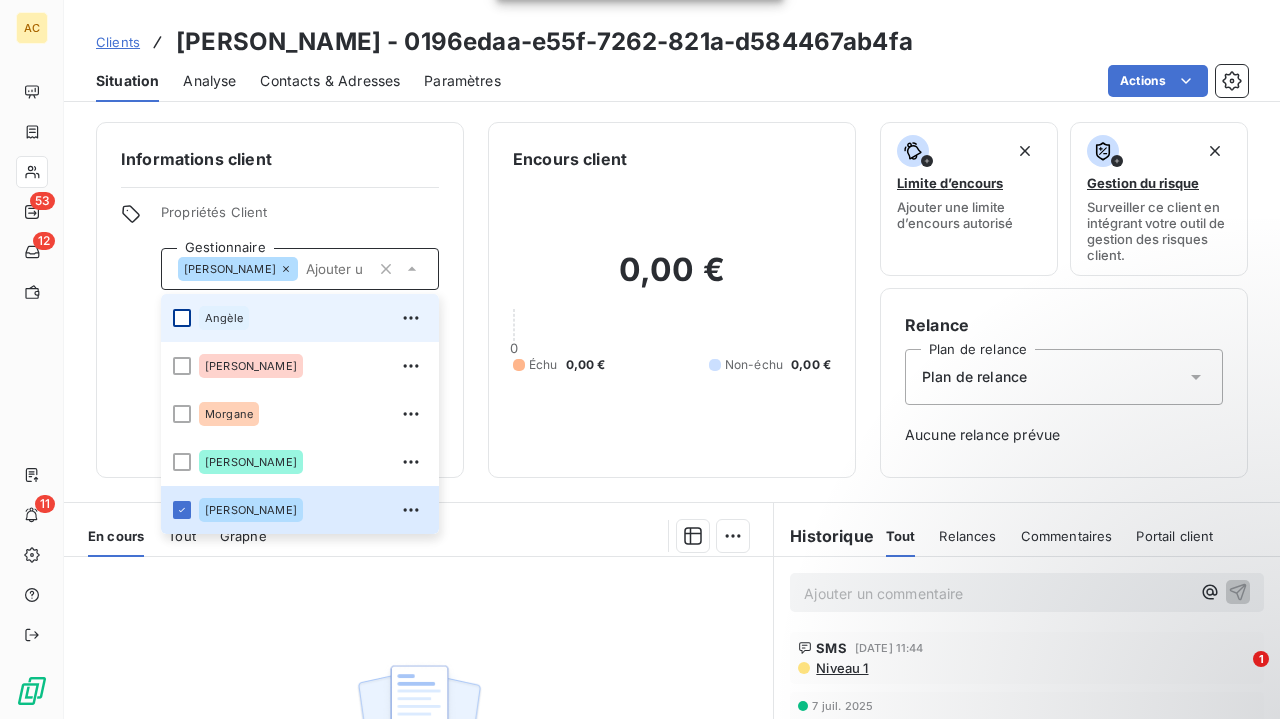 click at bounding box center (182, 318) 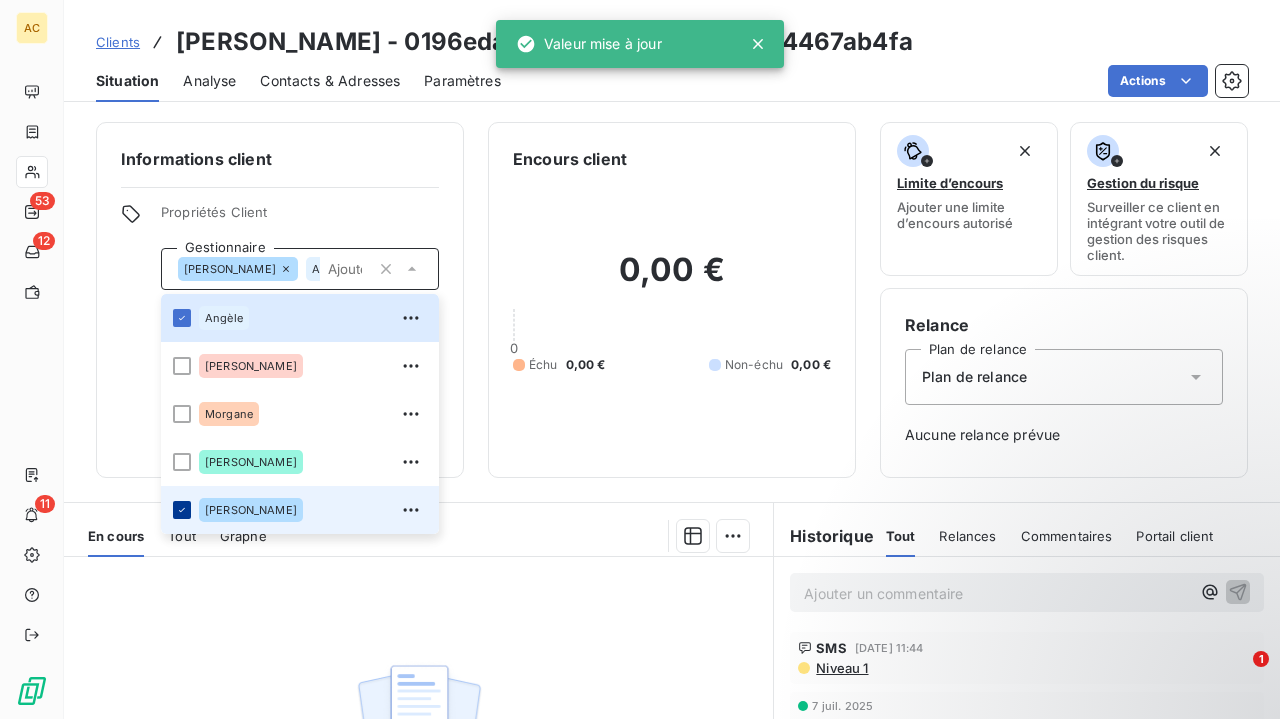 click 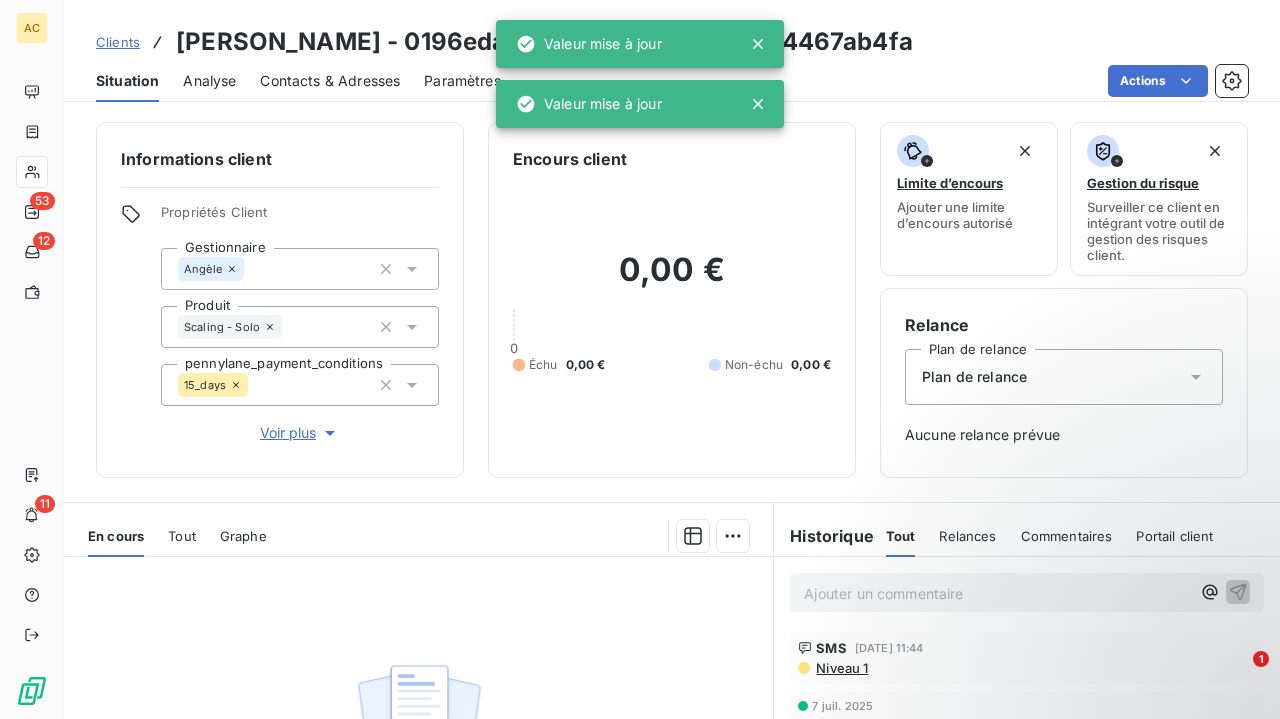 click on "Encours client   0,00 € 0 Échu 0,00 € Non-échu 0,00 €" at bounding box center (672, 300) 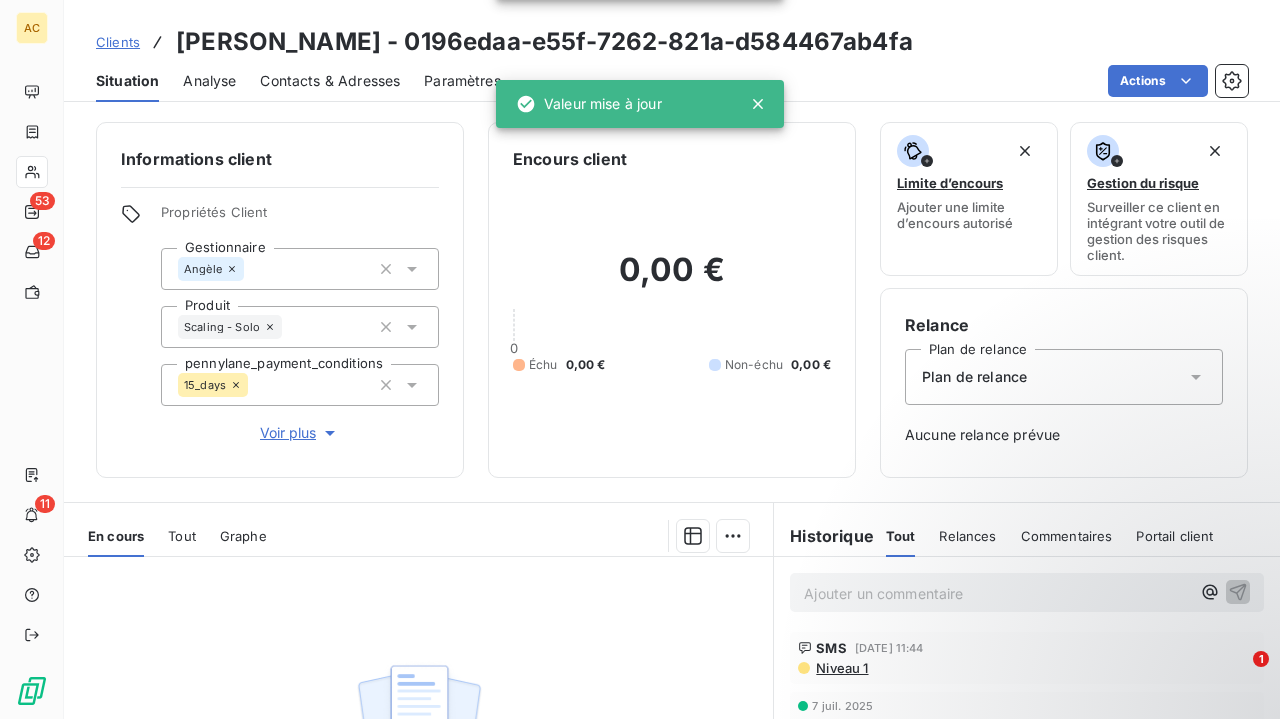 scroll, scrollTop: 281, scrollLeft: 0, axis: vertical 